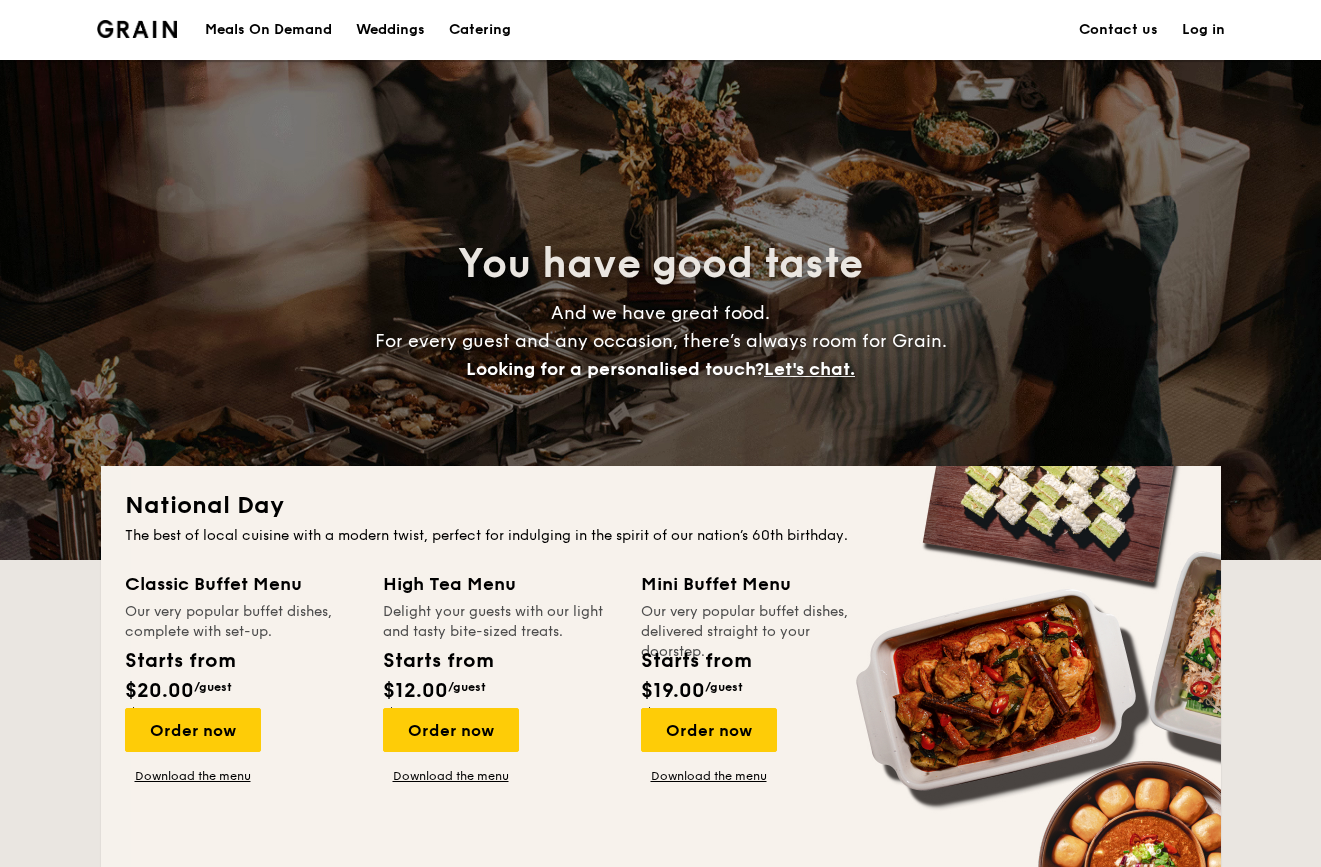 scroll, scrollTop: 0, scrollLeft: 0, axis: both 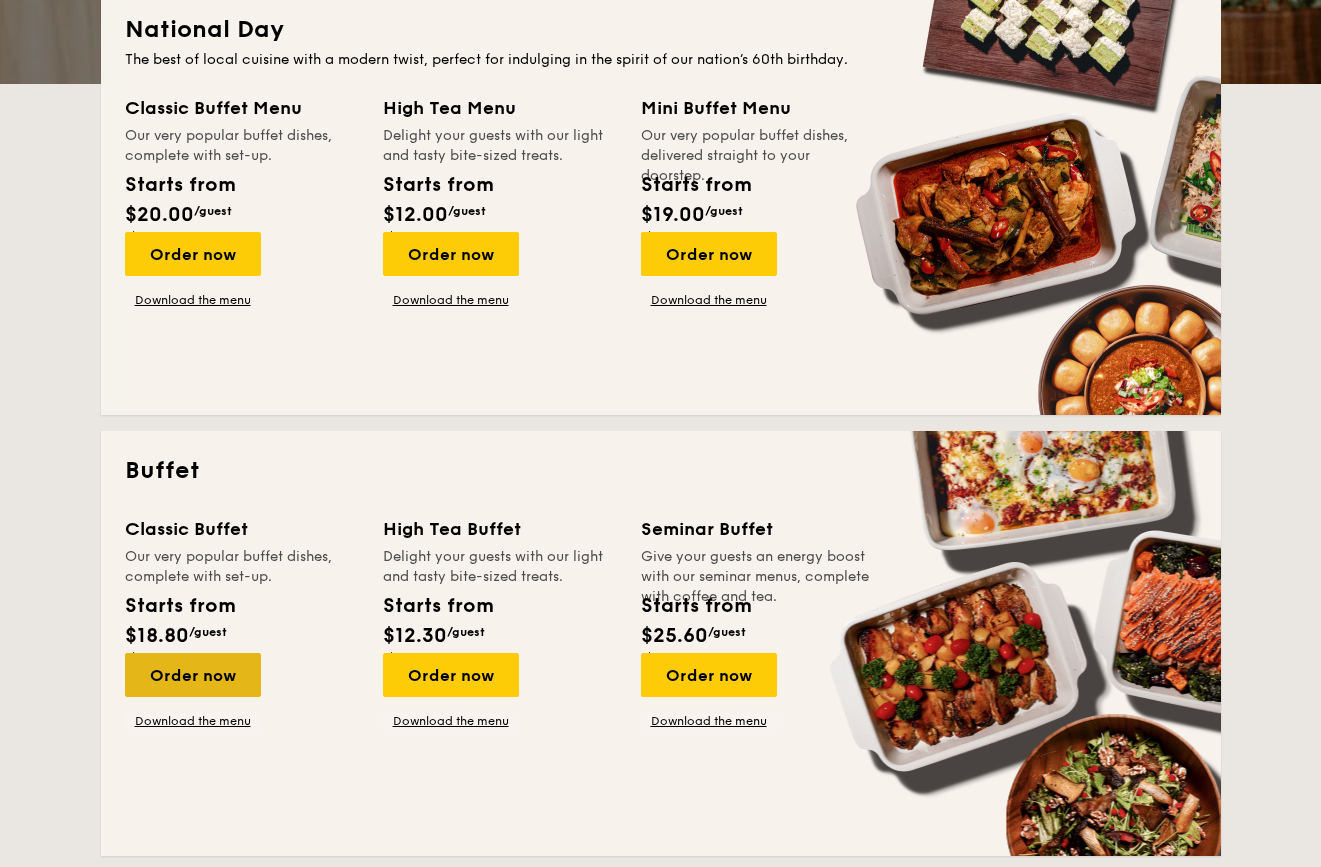 click on "Order now" at bounding box center (193, 675) 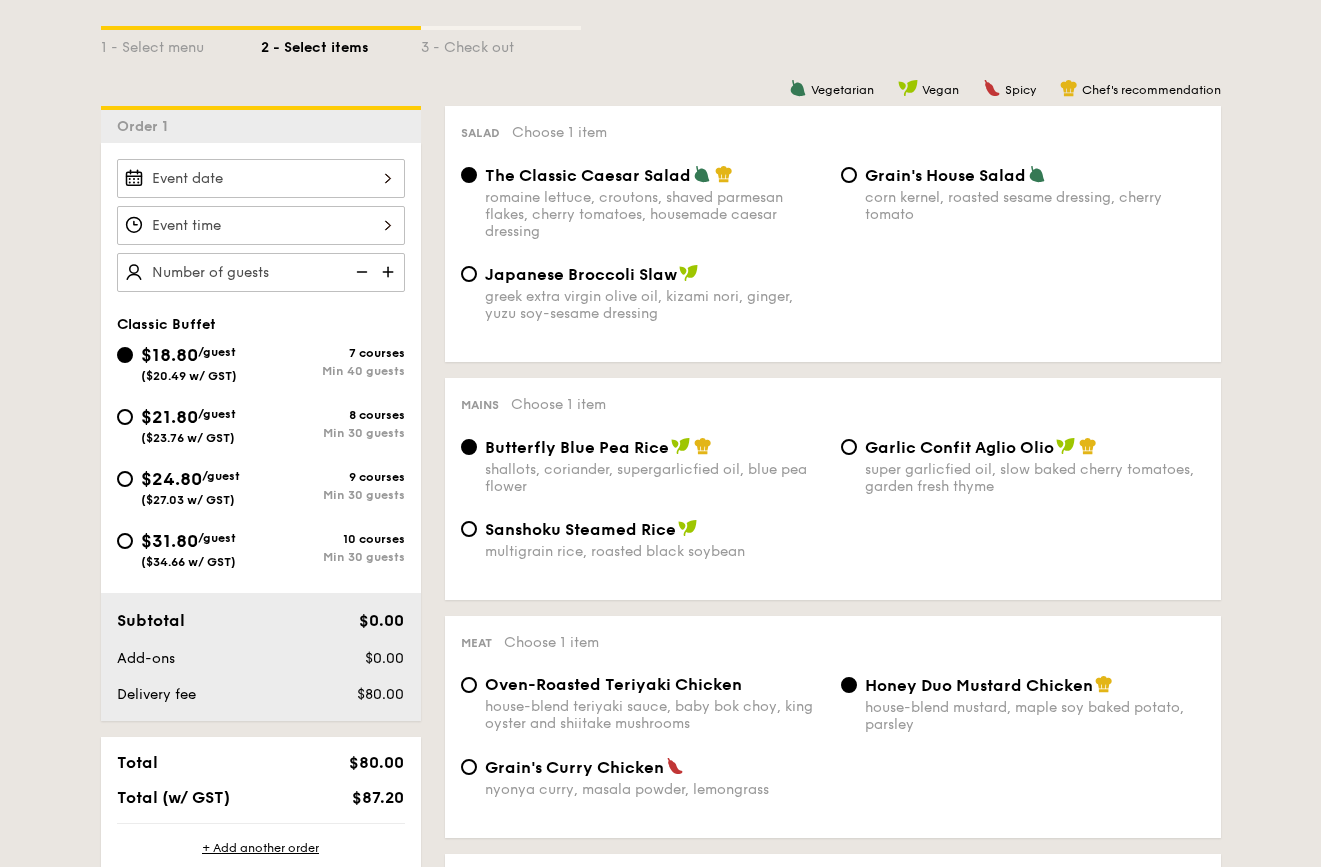 scroll, scrollTop: 473, scrollLeft: 0, axis: vertical 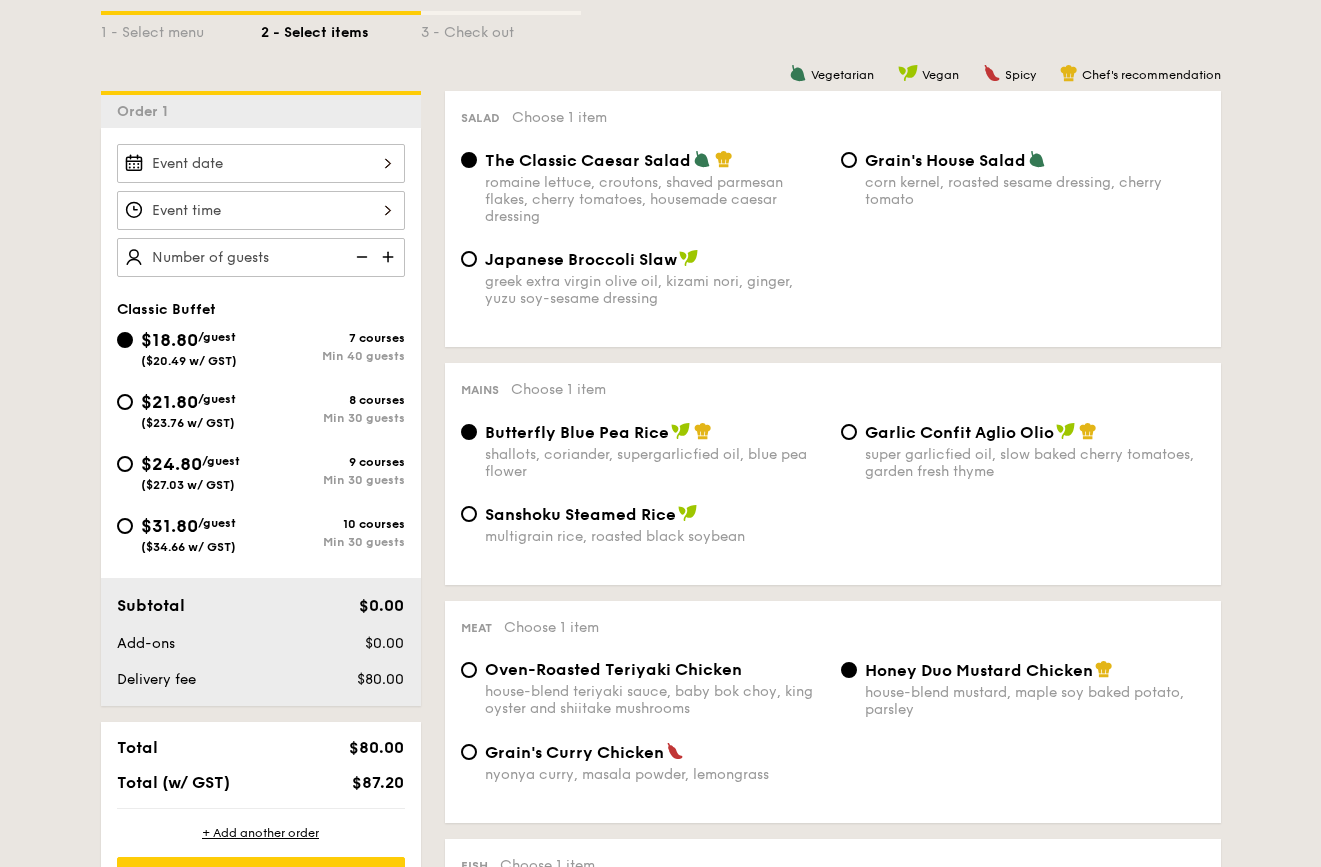 click at bounding box center [261, 163] 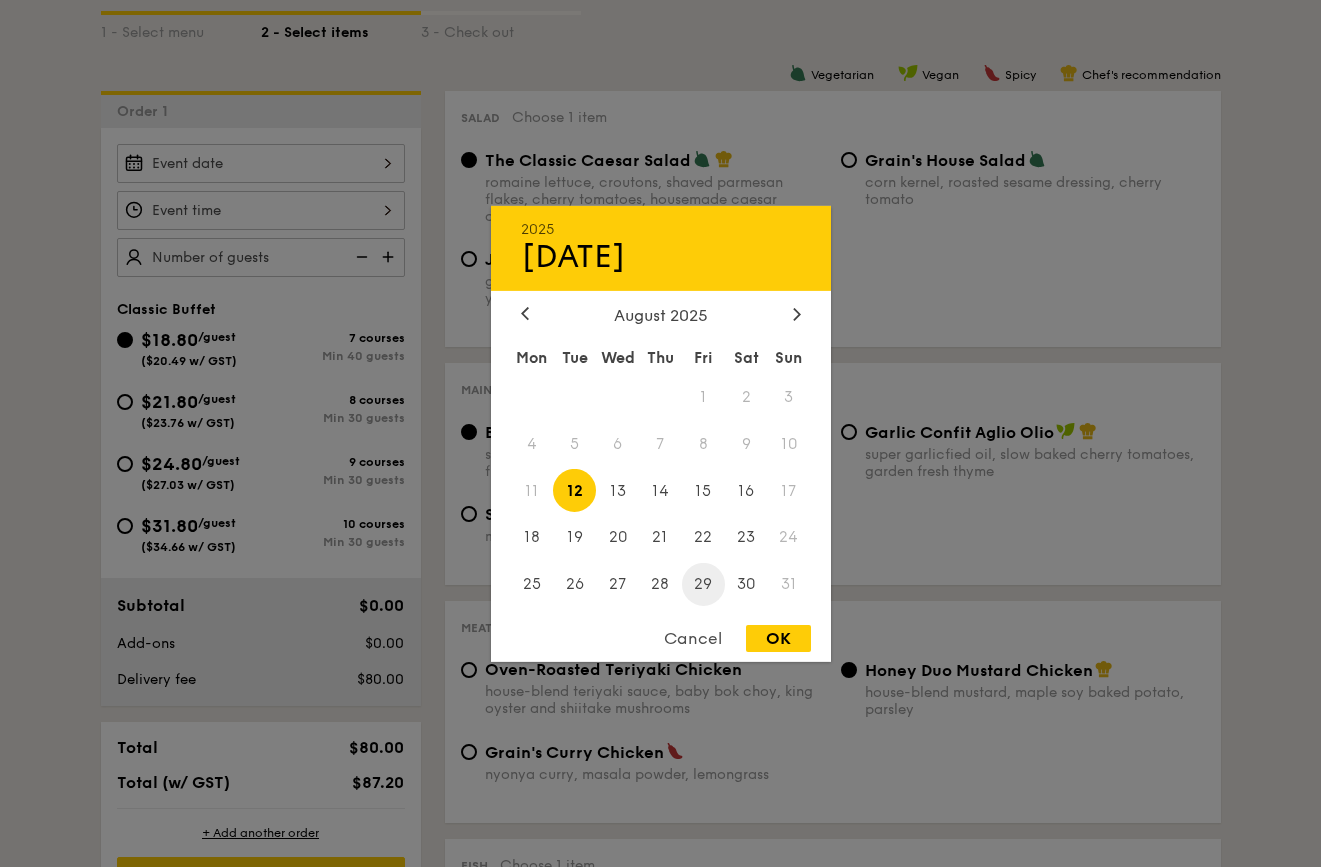 click on "29" at bounding box center (703, 584) 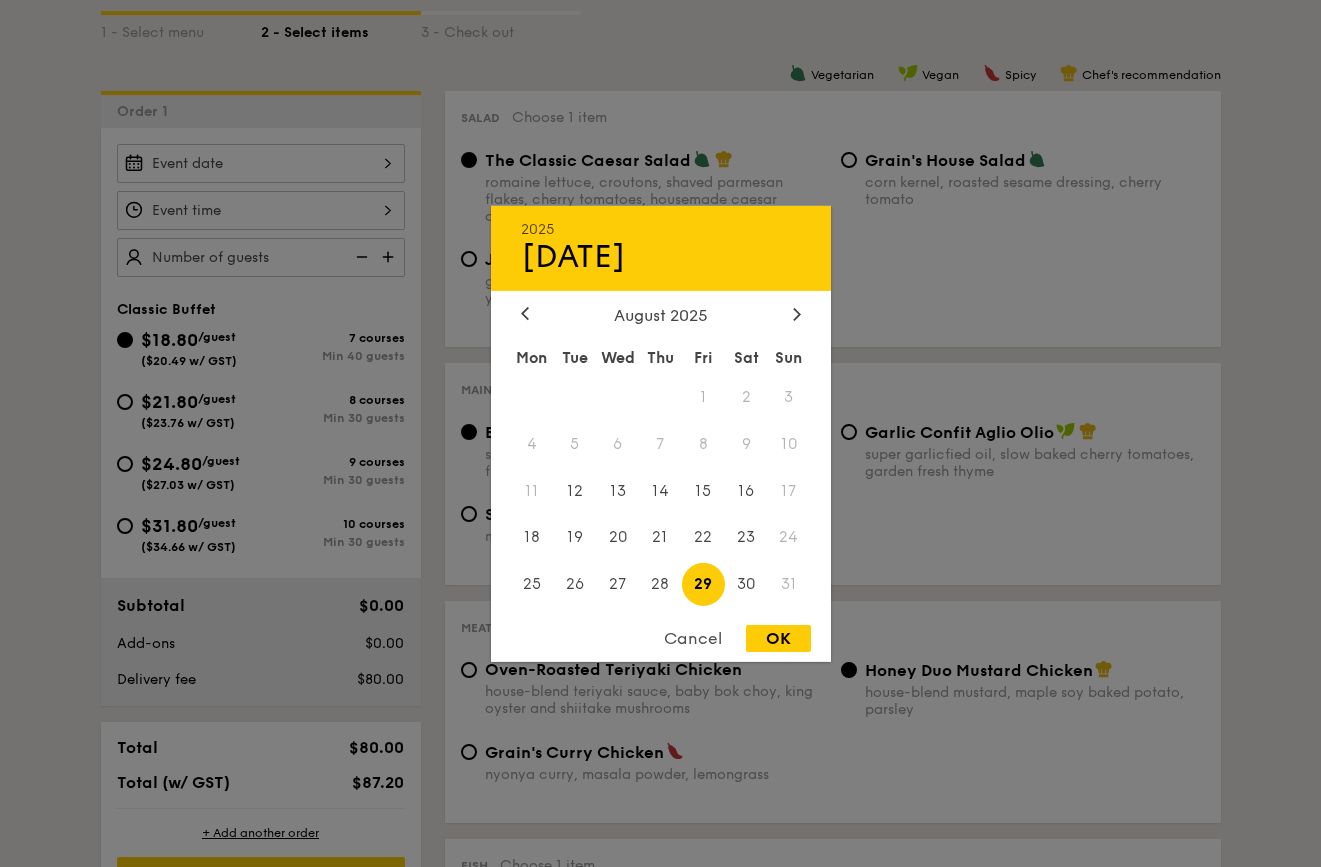 click on "OK" at bounding box center (778, 638) 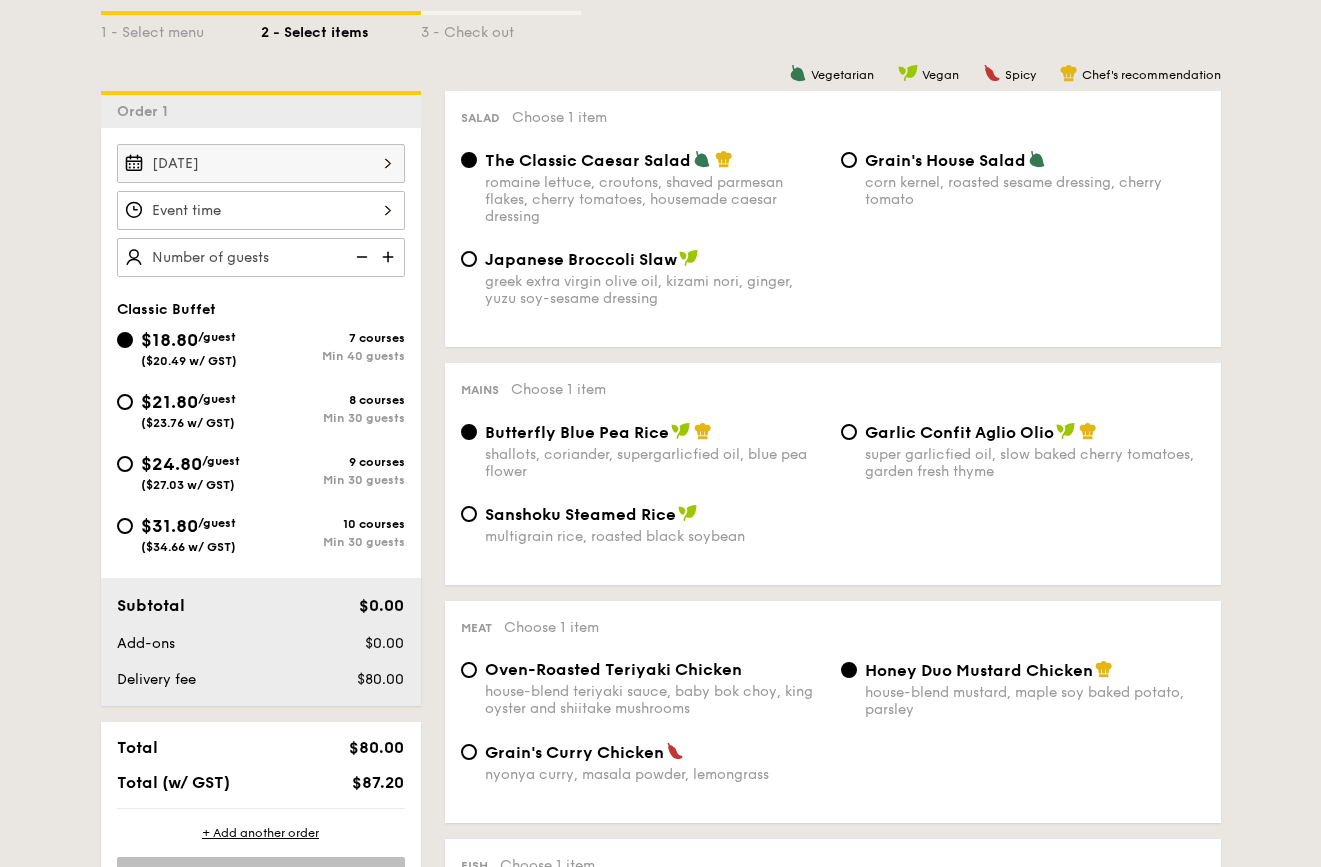 click at bounding box center (261, 210) 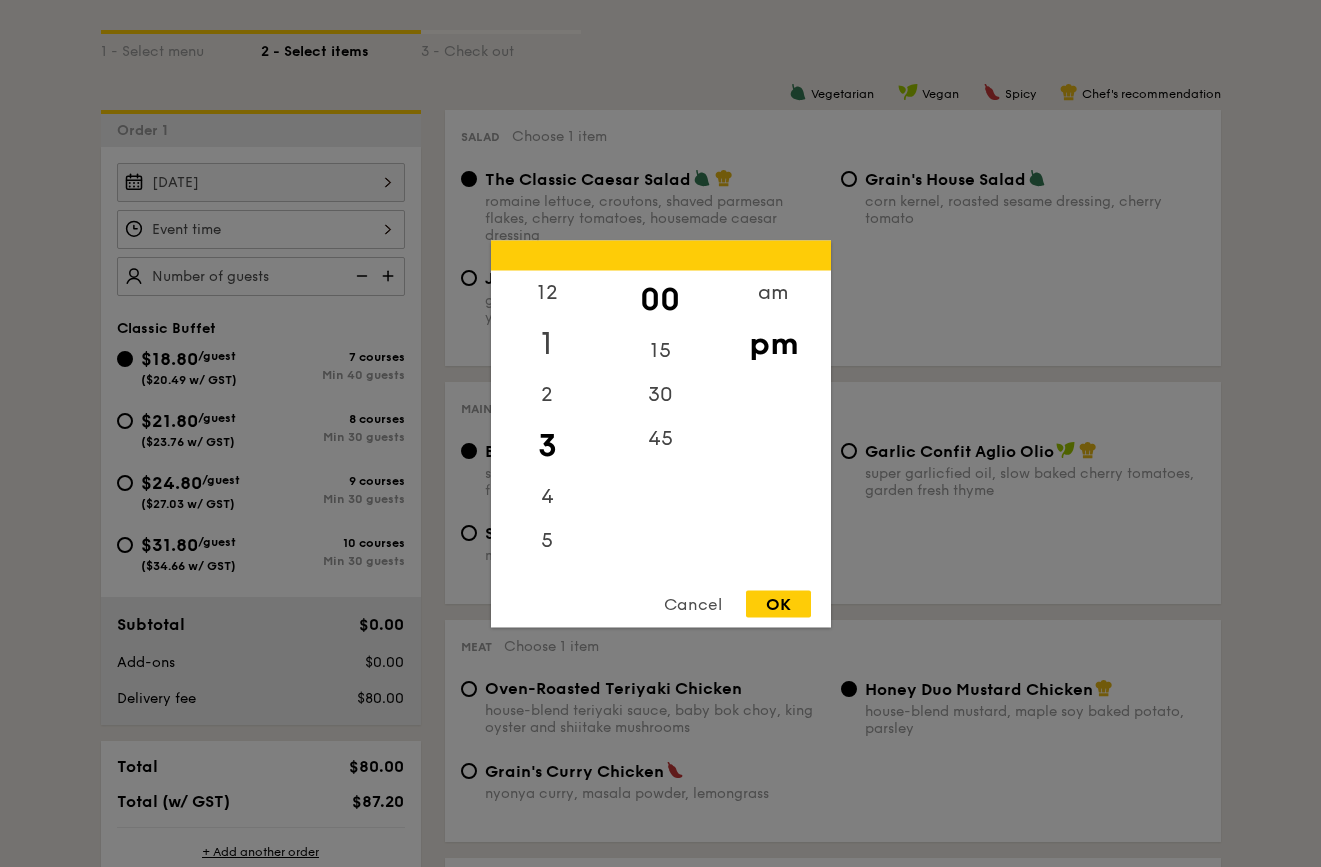 scroll, scrollTop: 453, scrollLeft: 0, axis: vertical 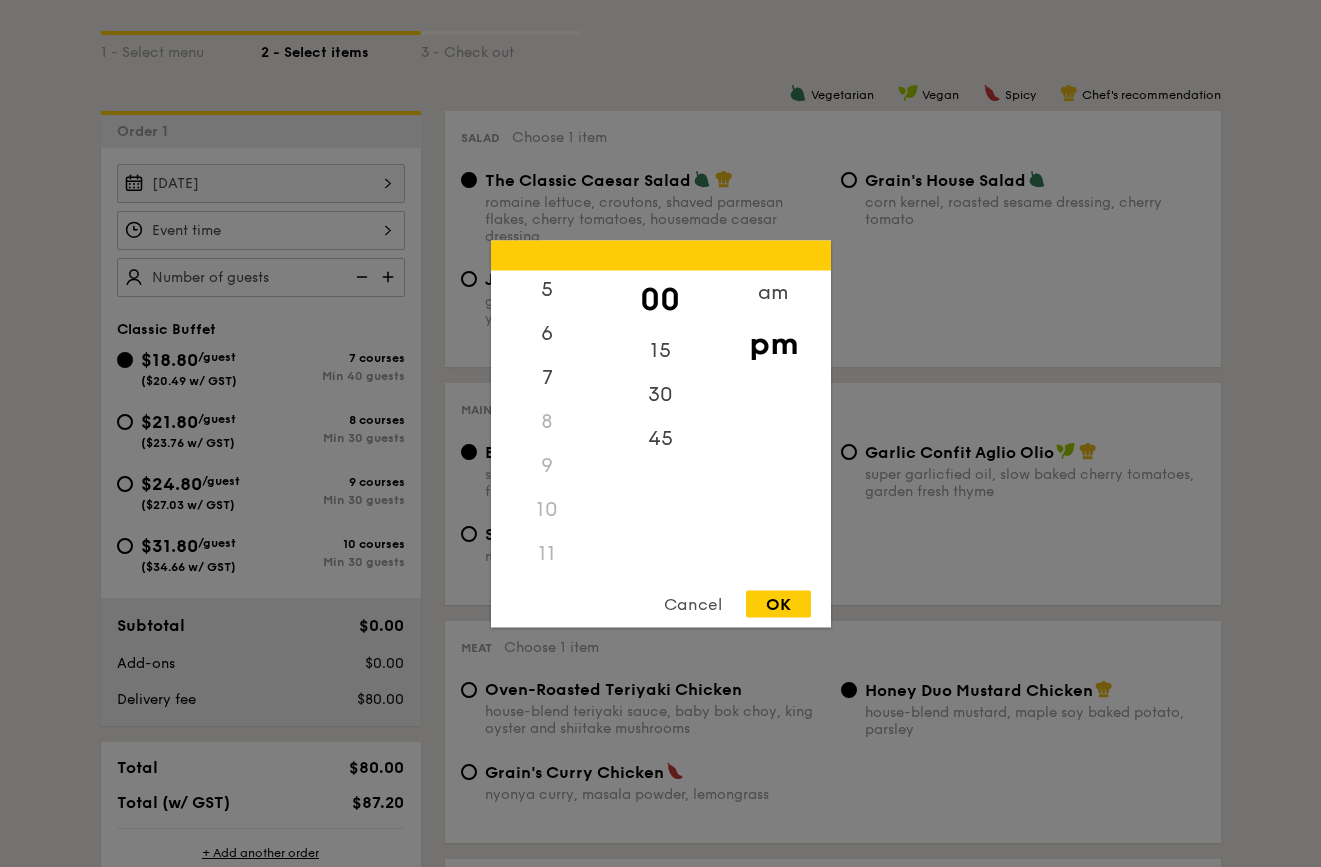 click on "11" at bounding box center (547, 553) 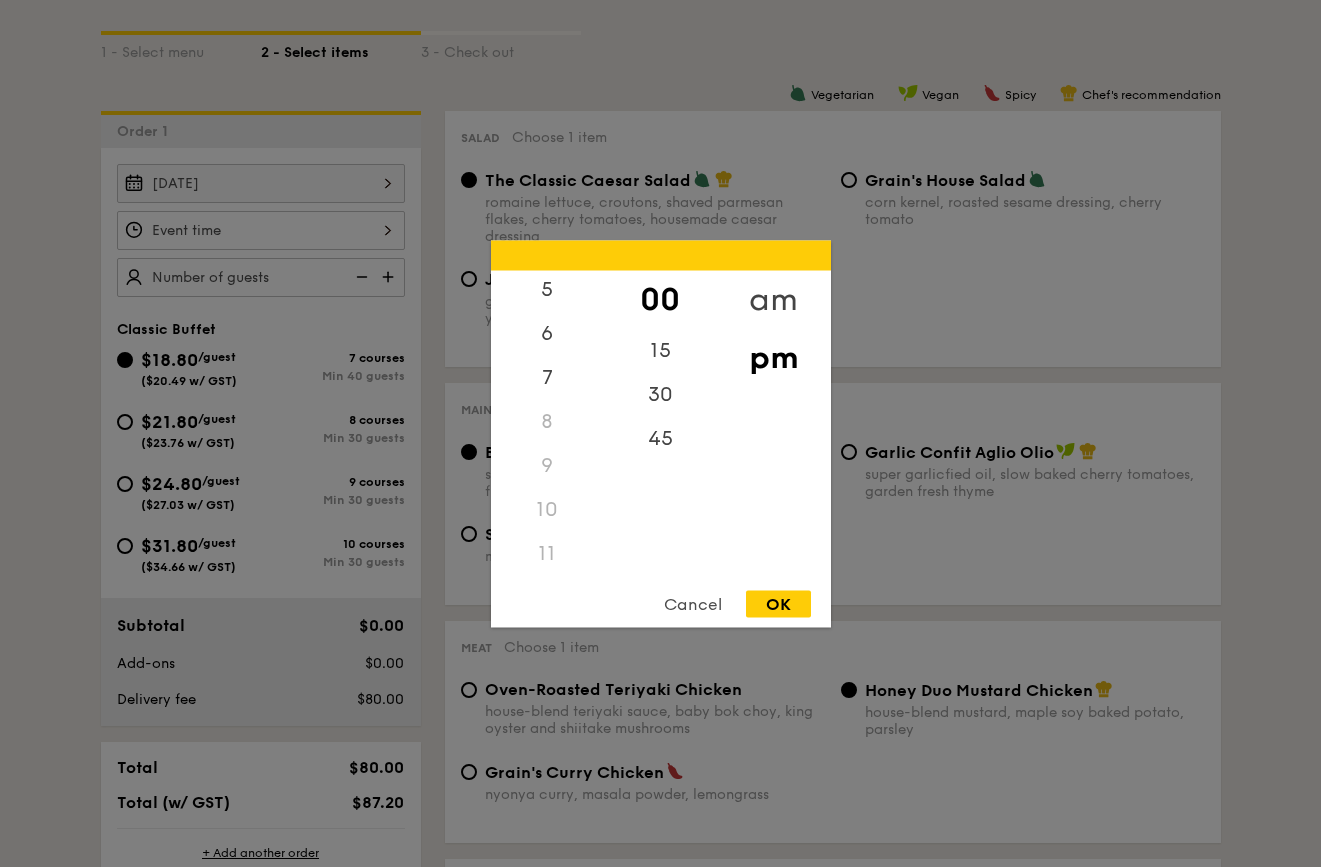 click on "am" at bounding box center [773, 299] 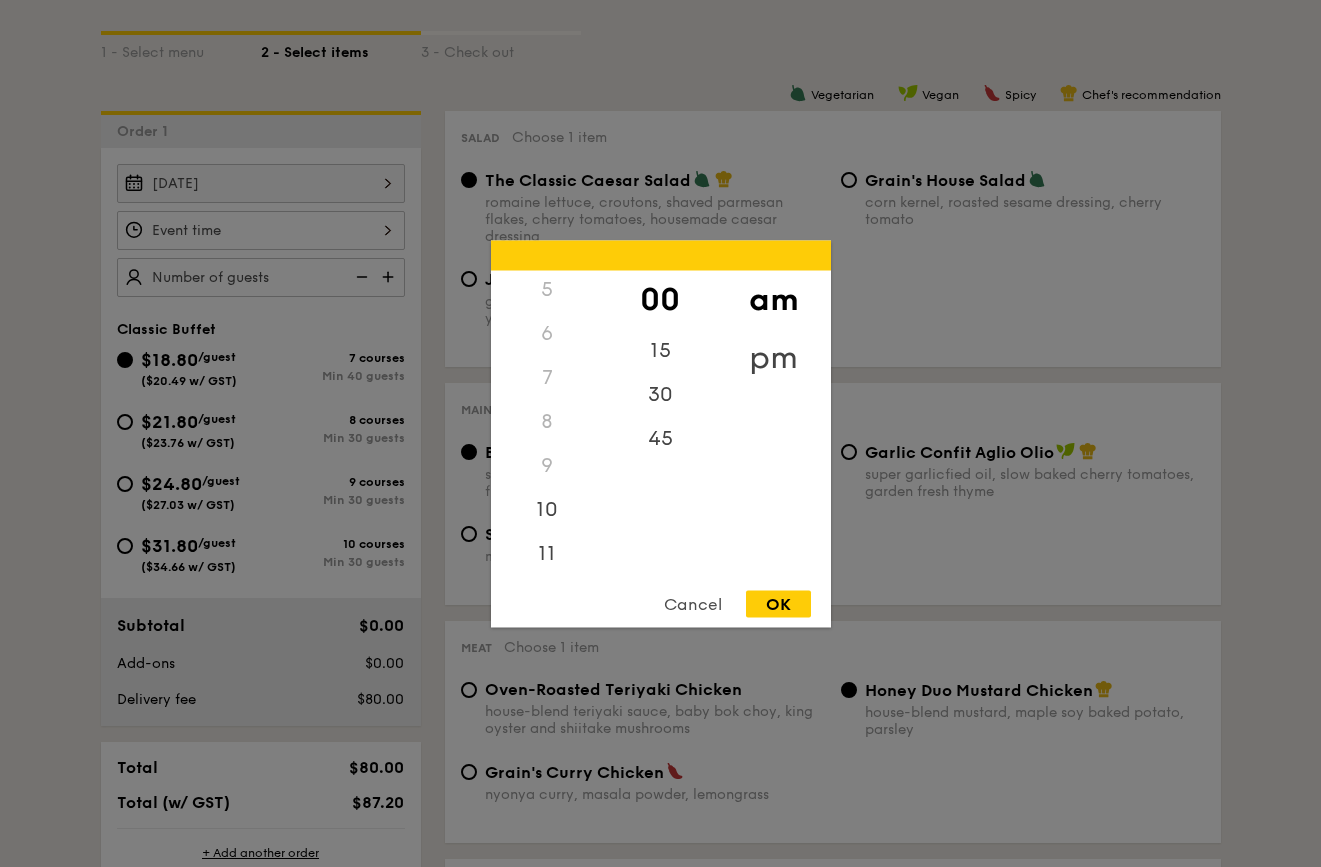 scroll, scrollTop: 223, scrollLeft: 0, axis: vertical 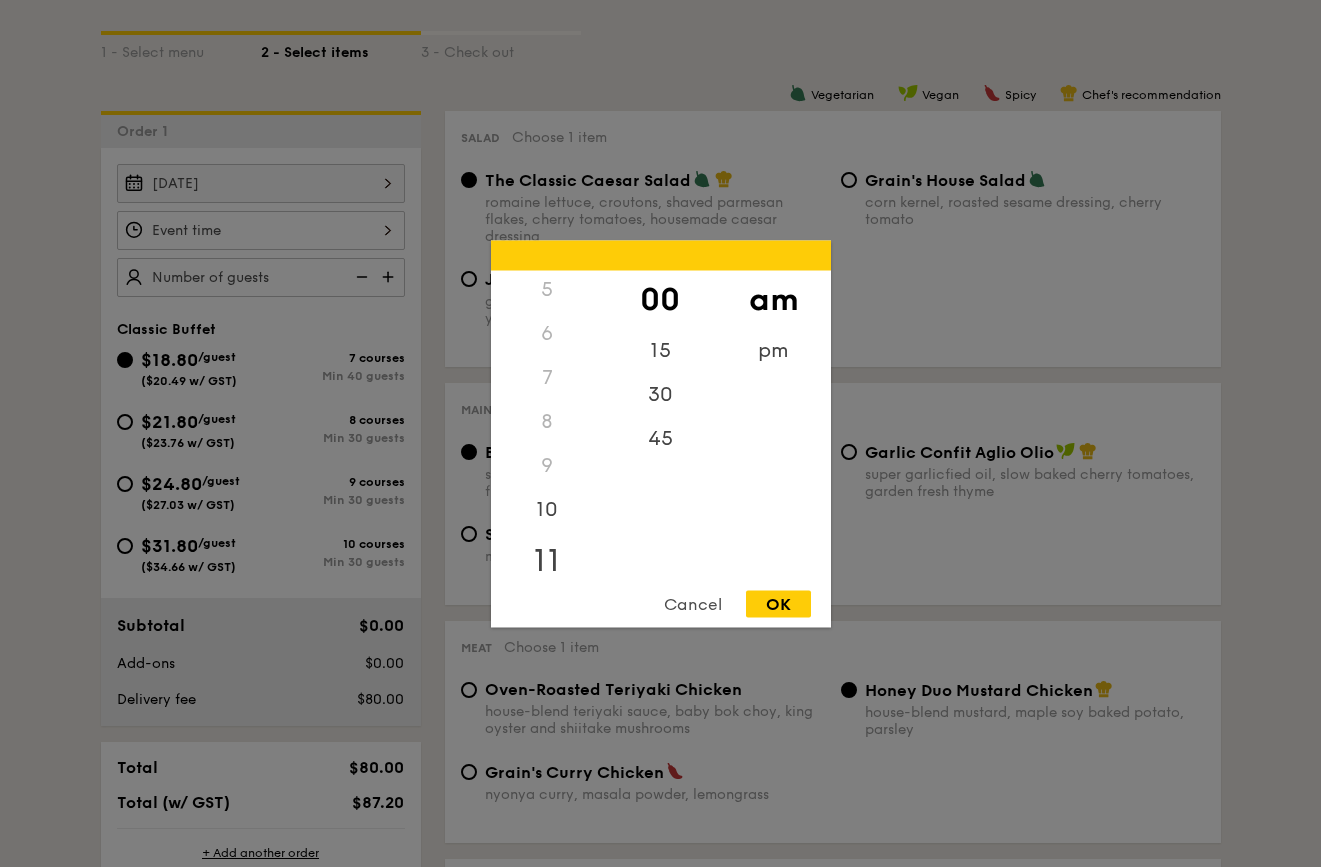 click on "11" at bounding box center (547, 560) 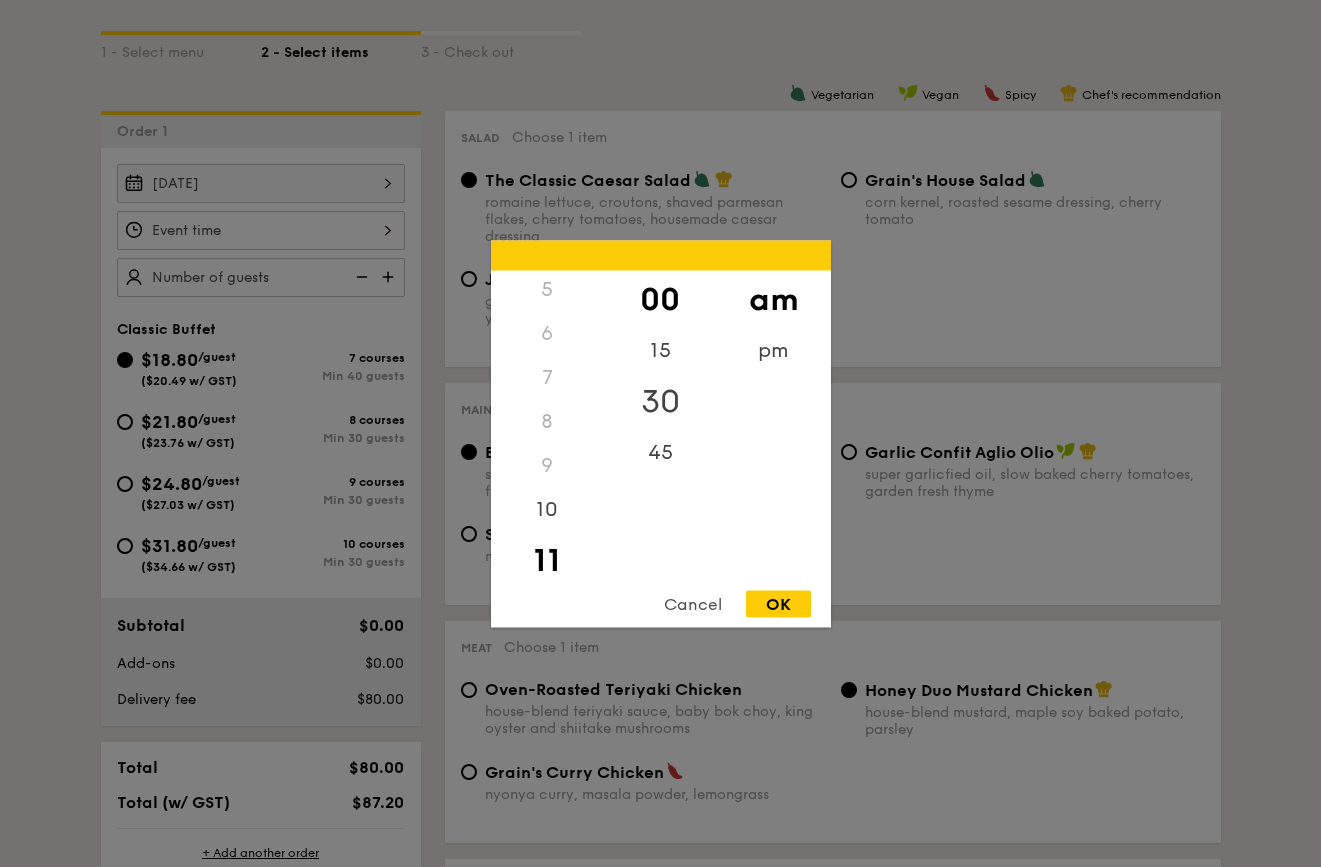 click on "30" at bounding box center [660, 401] 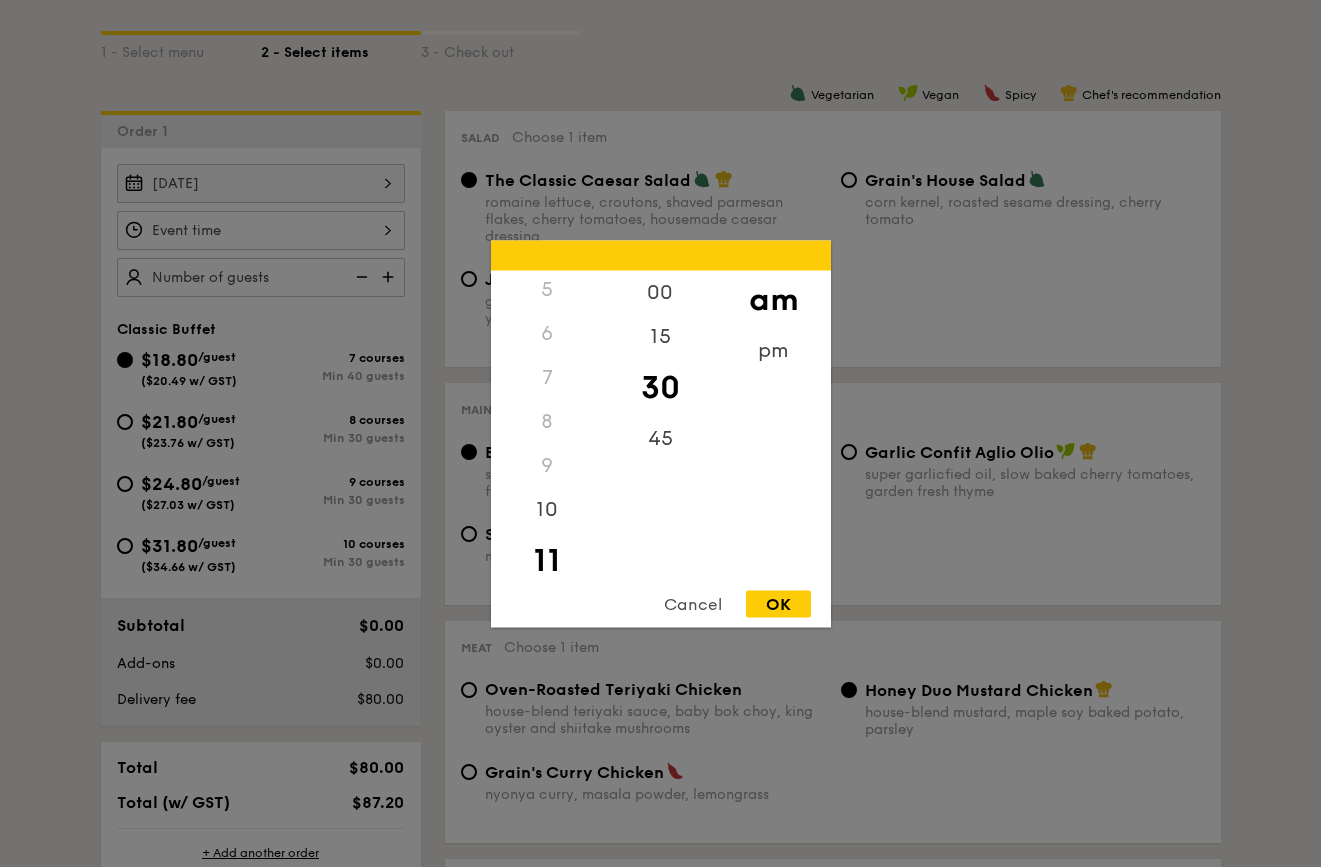 click on "OK" at bounding box center (778, 603) 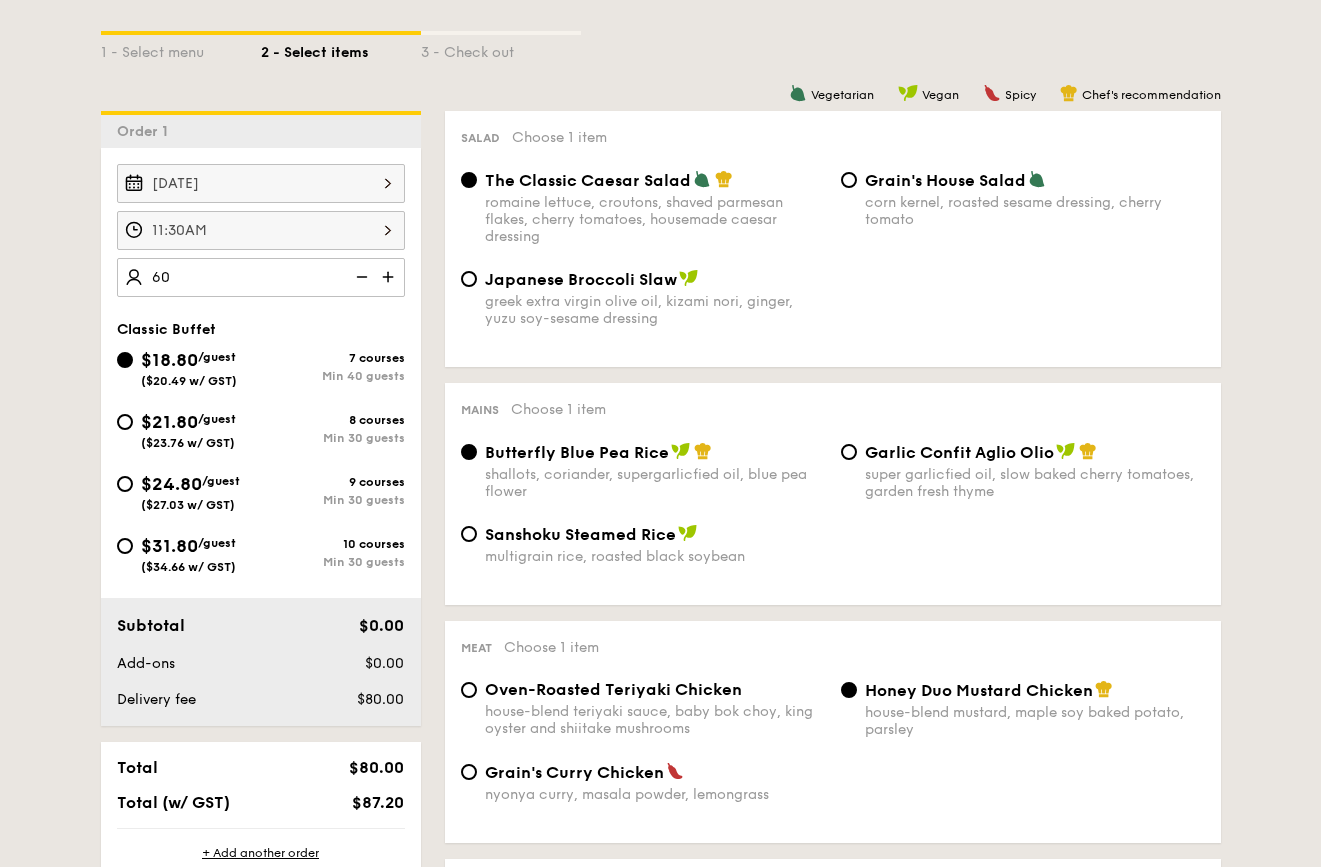 type on "60 guests" 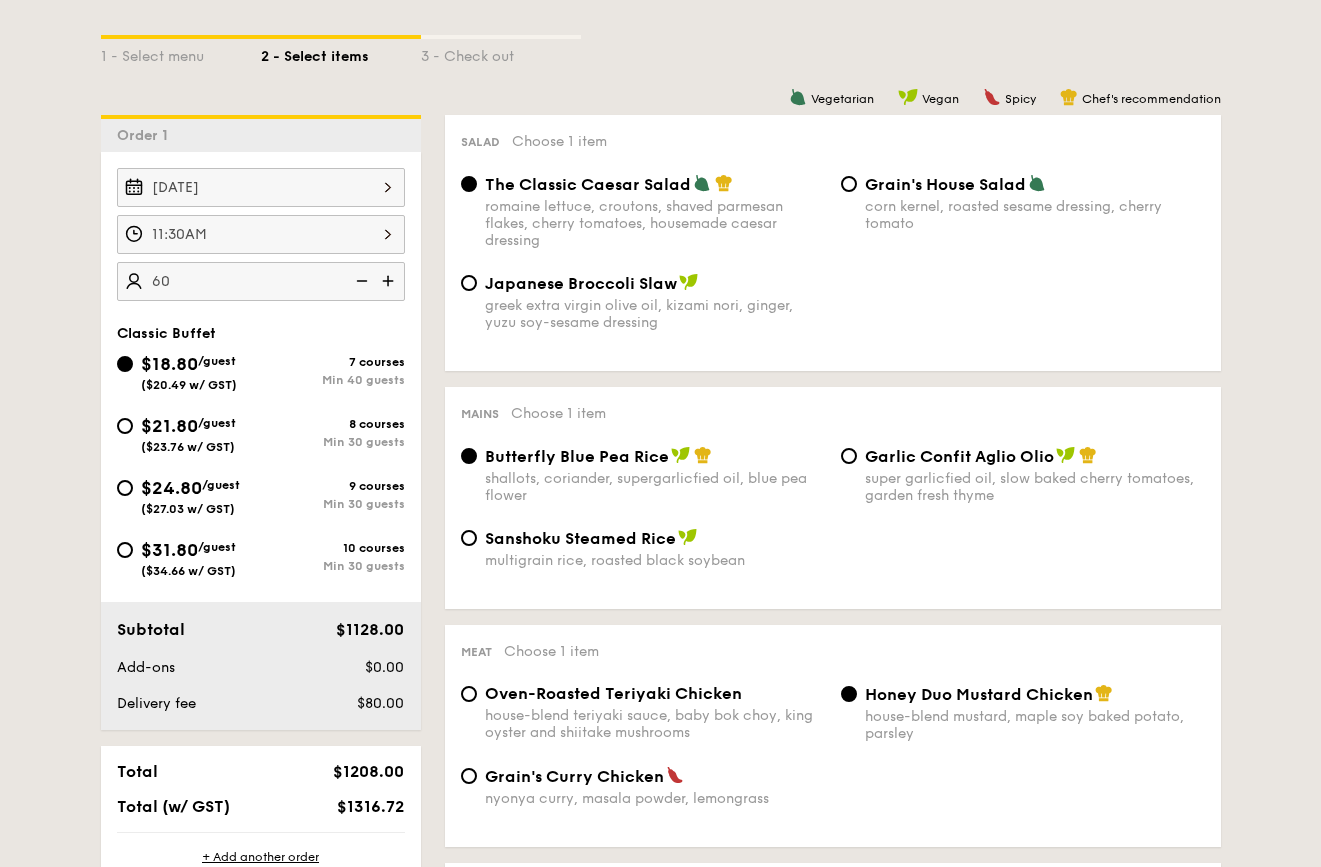 scroll, scrollTop: 449, scrollLeft: 0, axis: vertical 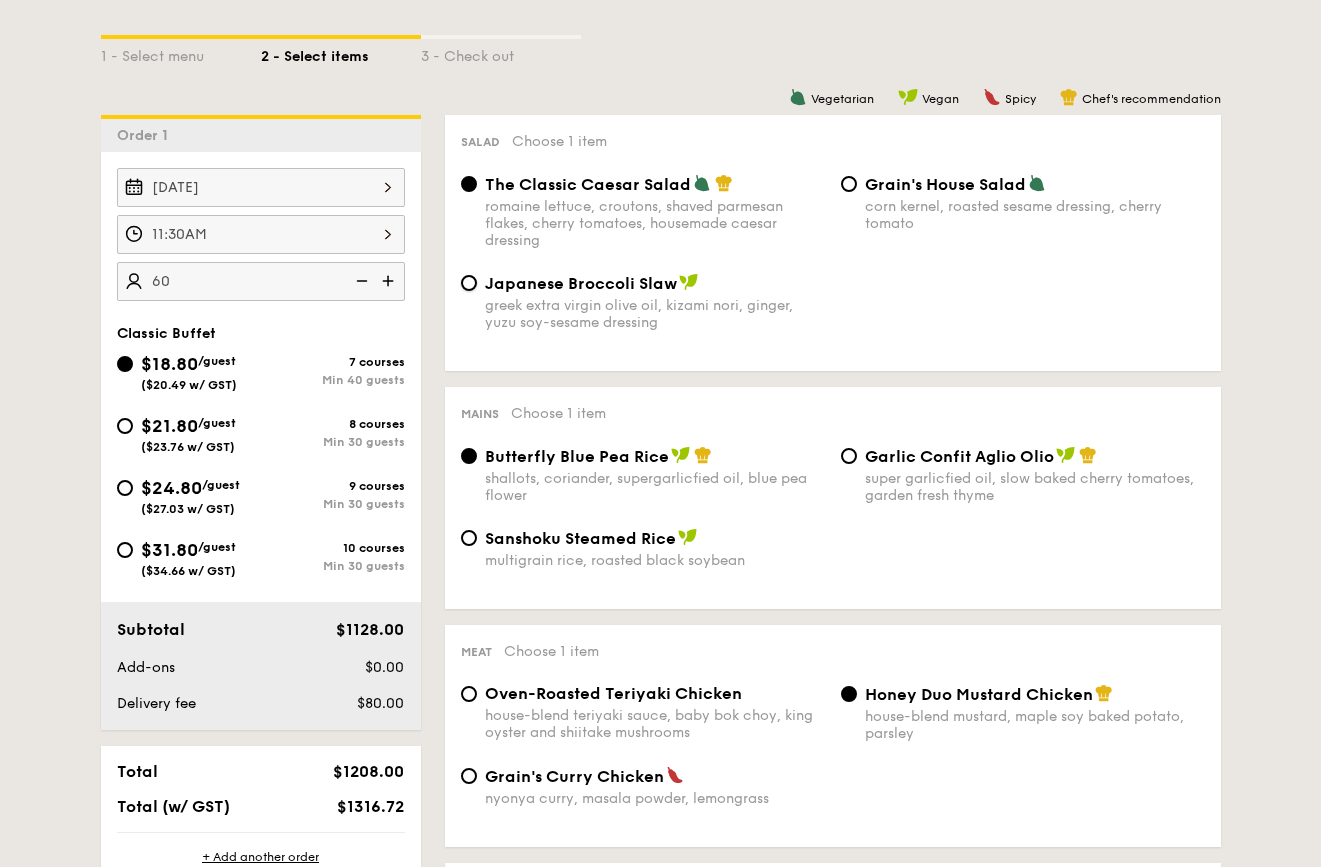 click on "Japanese Broccoli Slaw greek extra virgin olive oil, kizami nori, ginger, yuzu soy-sesame dressing" at bounding box center (469, 283) 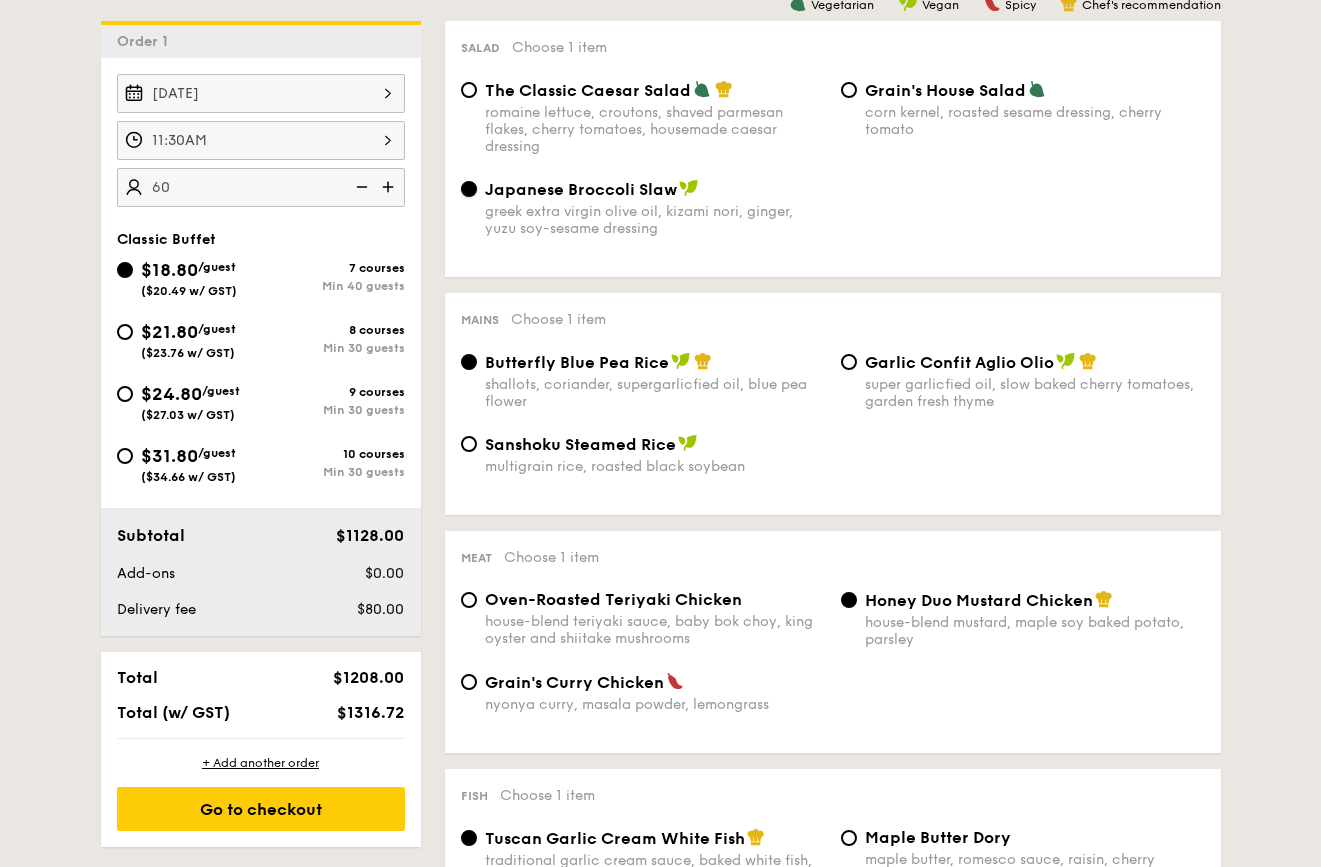 scroll, scrollTop: 555, scrollLeft: 0, axis: vertical 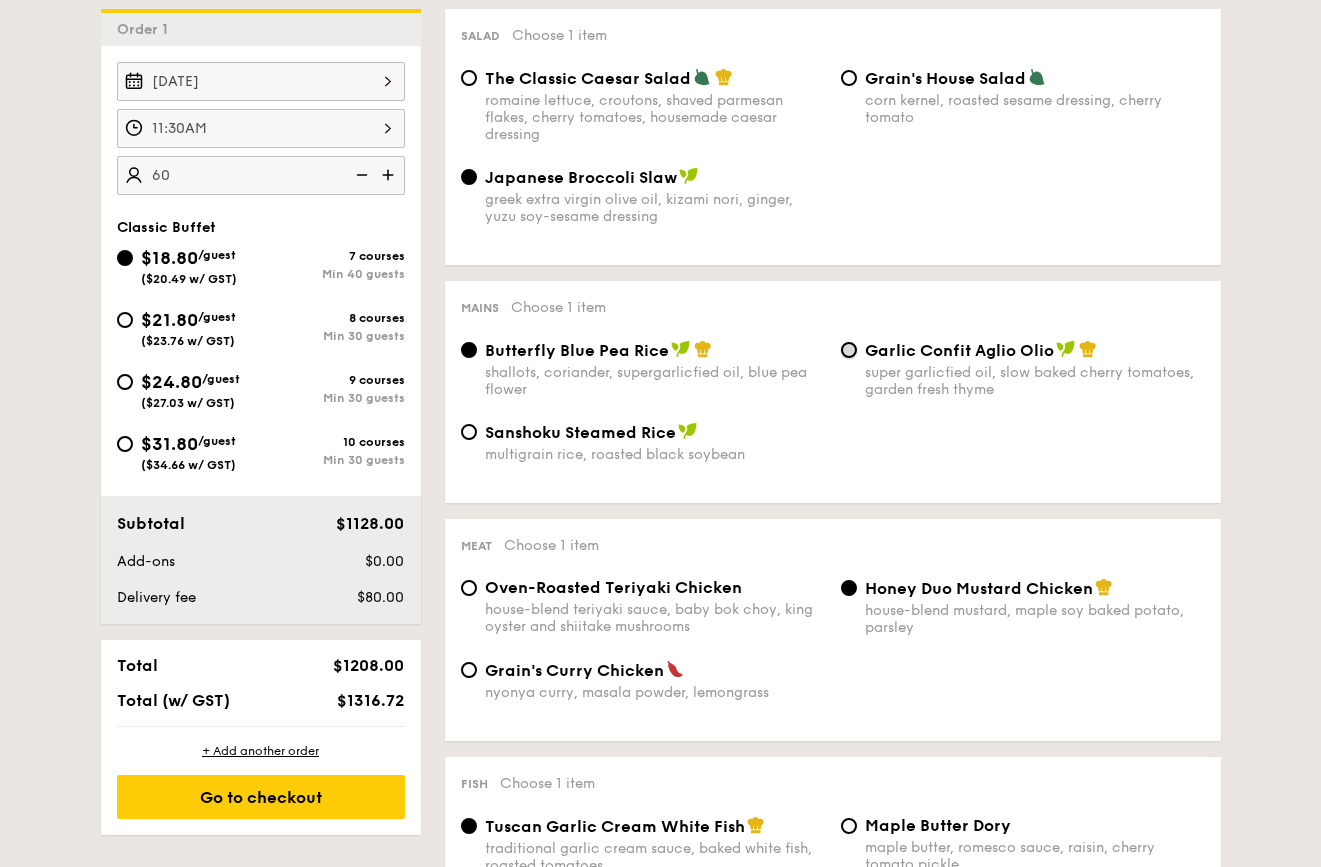 click on "Garlic Confit Aglio Olio super garlicfied oil, slow baked cherry tomatoes, garden fresh thyme" at bounding box center [849, 350] 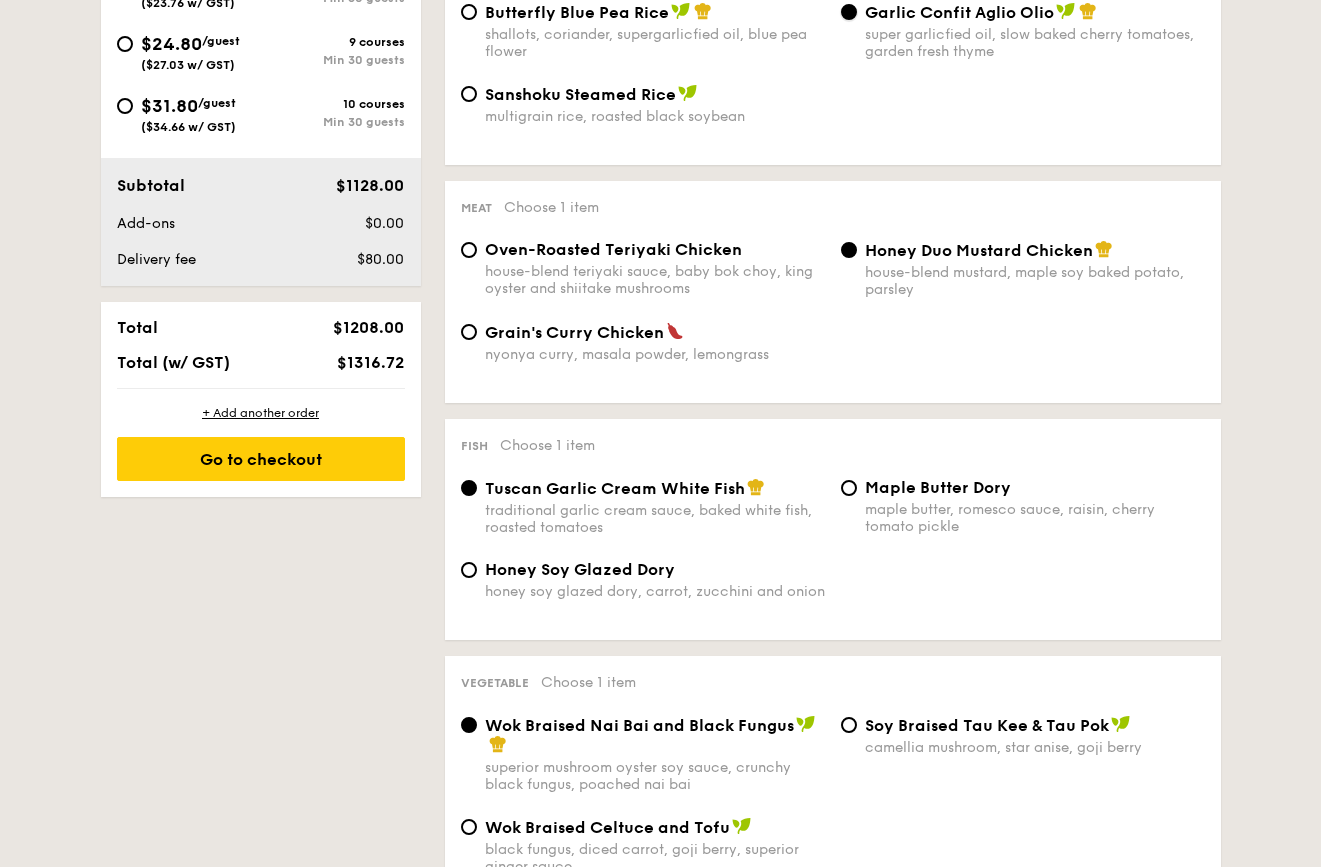 scroll, scrollTop: 905, scrollLeft: 0, axis: vertical 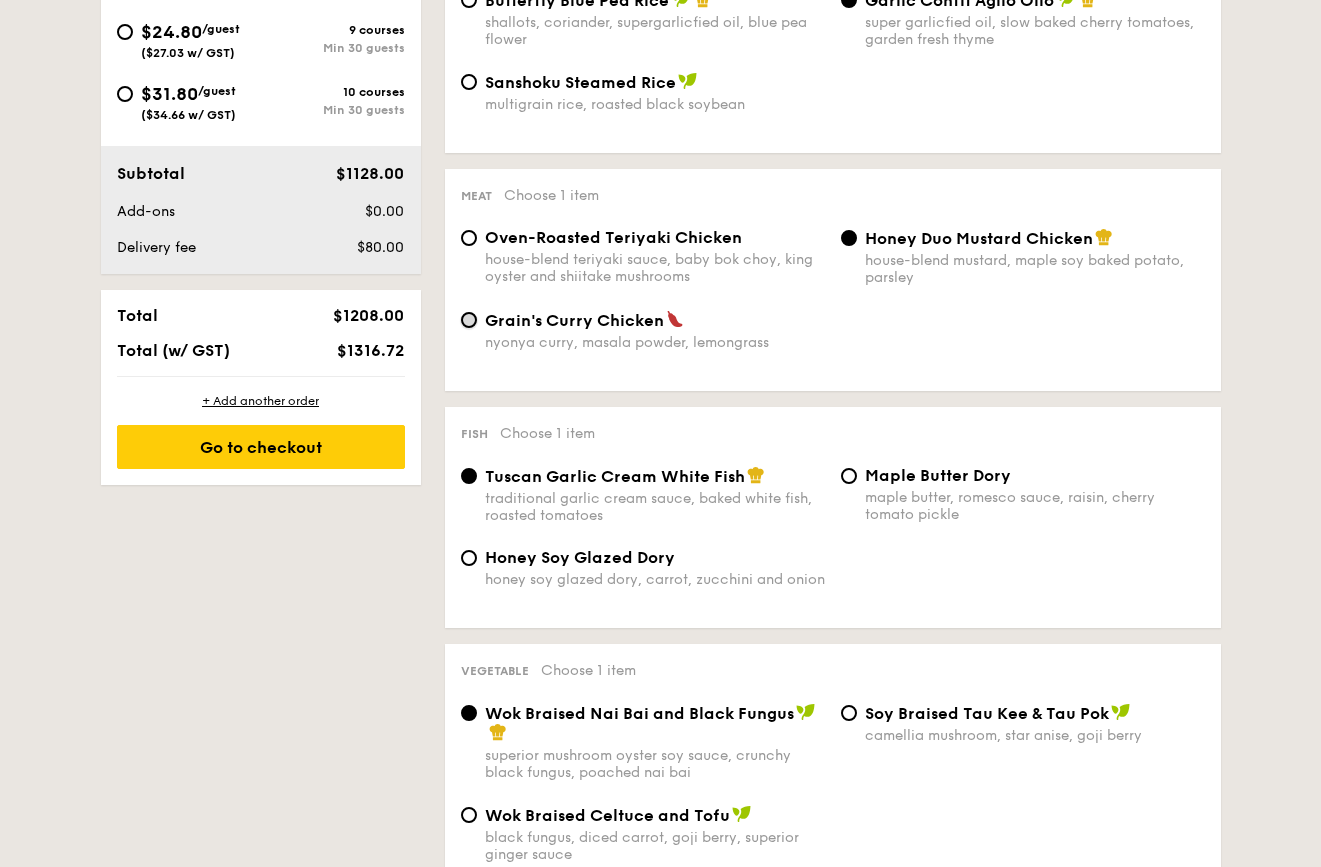 click on "Grain's Curry Chicken nyonya curry, masala powder, lemongrass" at bounding box center (469, 320) 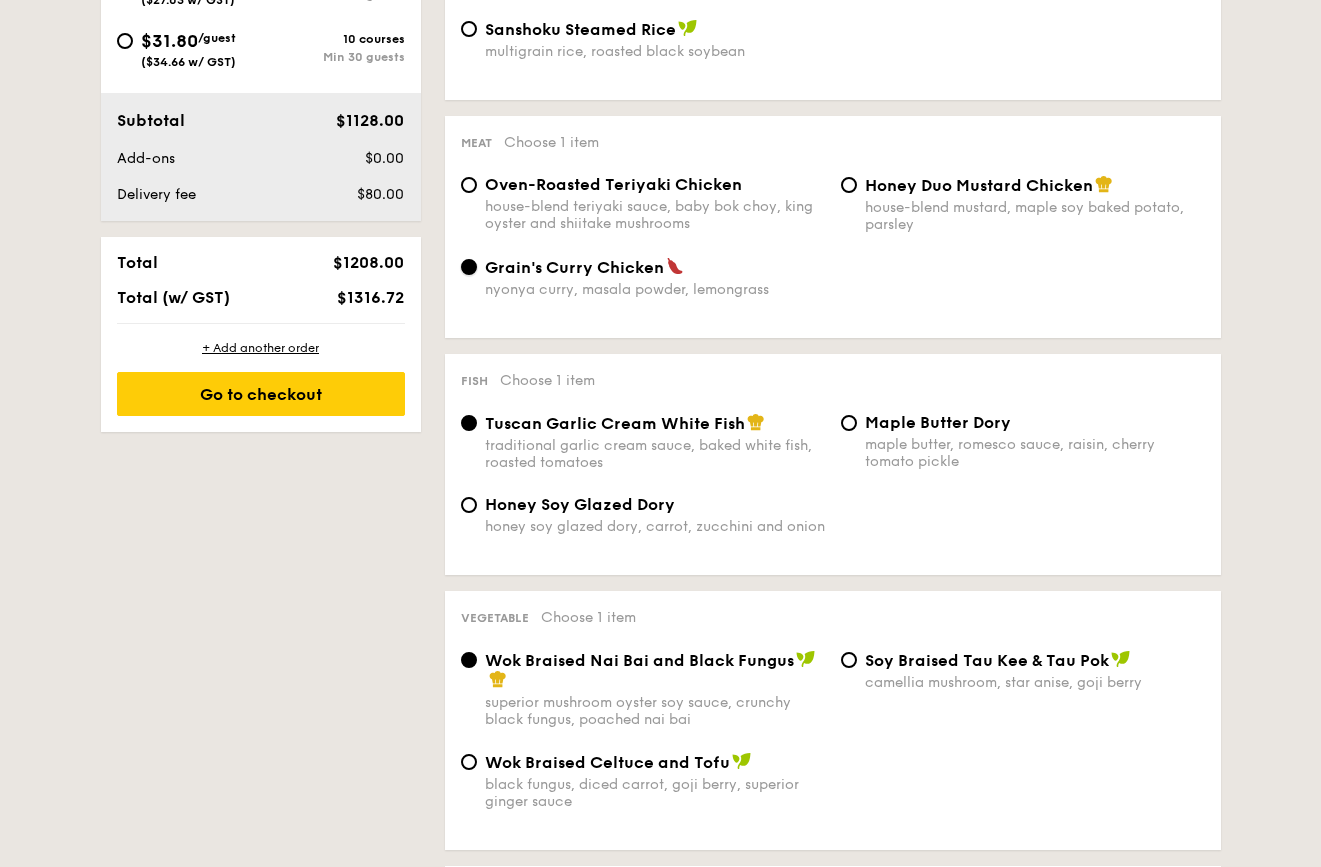 scroll, scrollTop: 955, scrollLeft: 0, axis: vertical 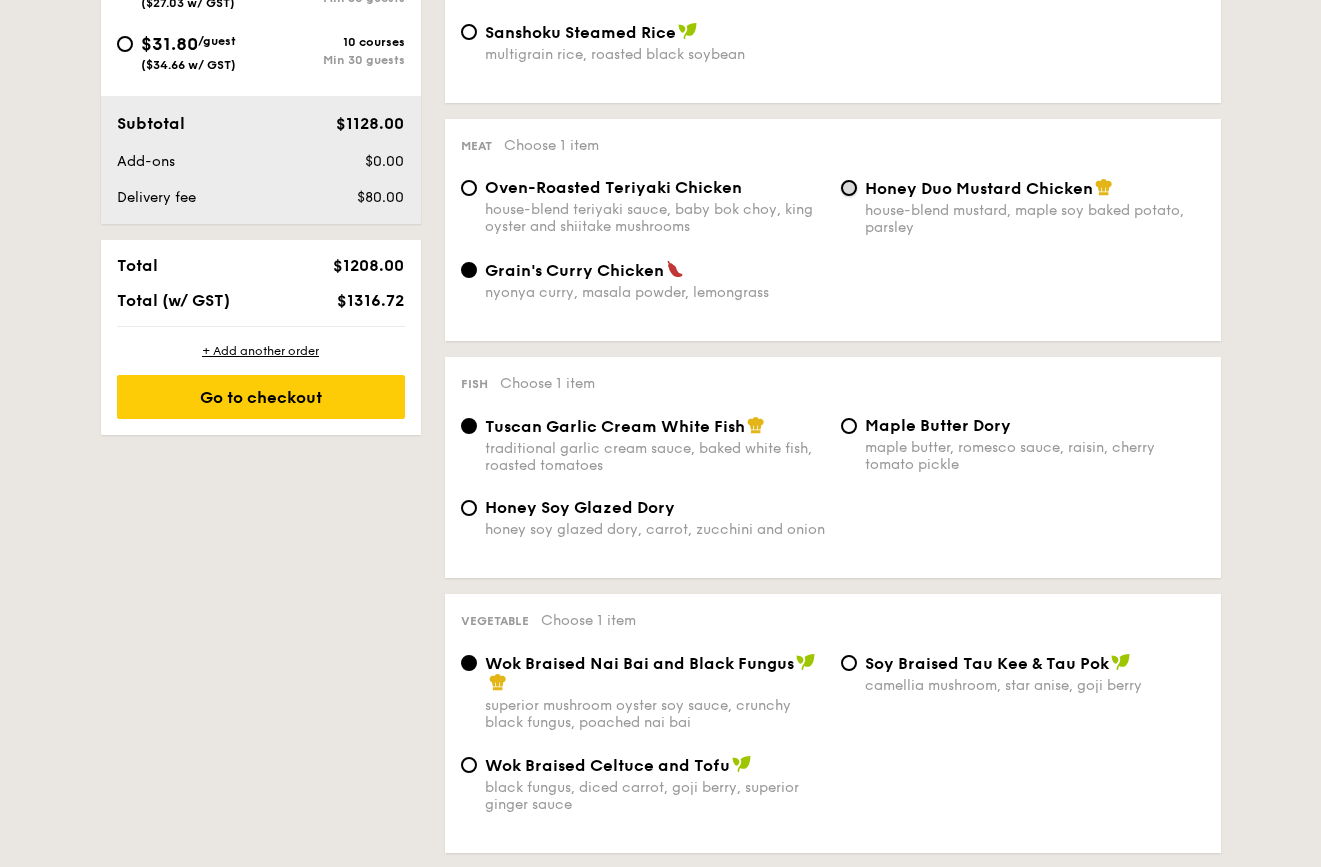 click on "Honey Duo Mustard Chicken house-blend mustard, maple soy baked potato, parsley" at bounding box center [849, 188] 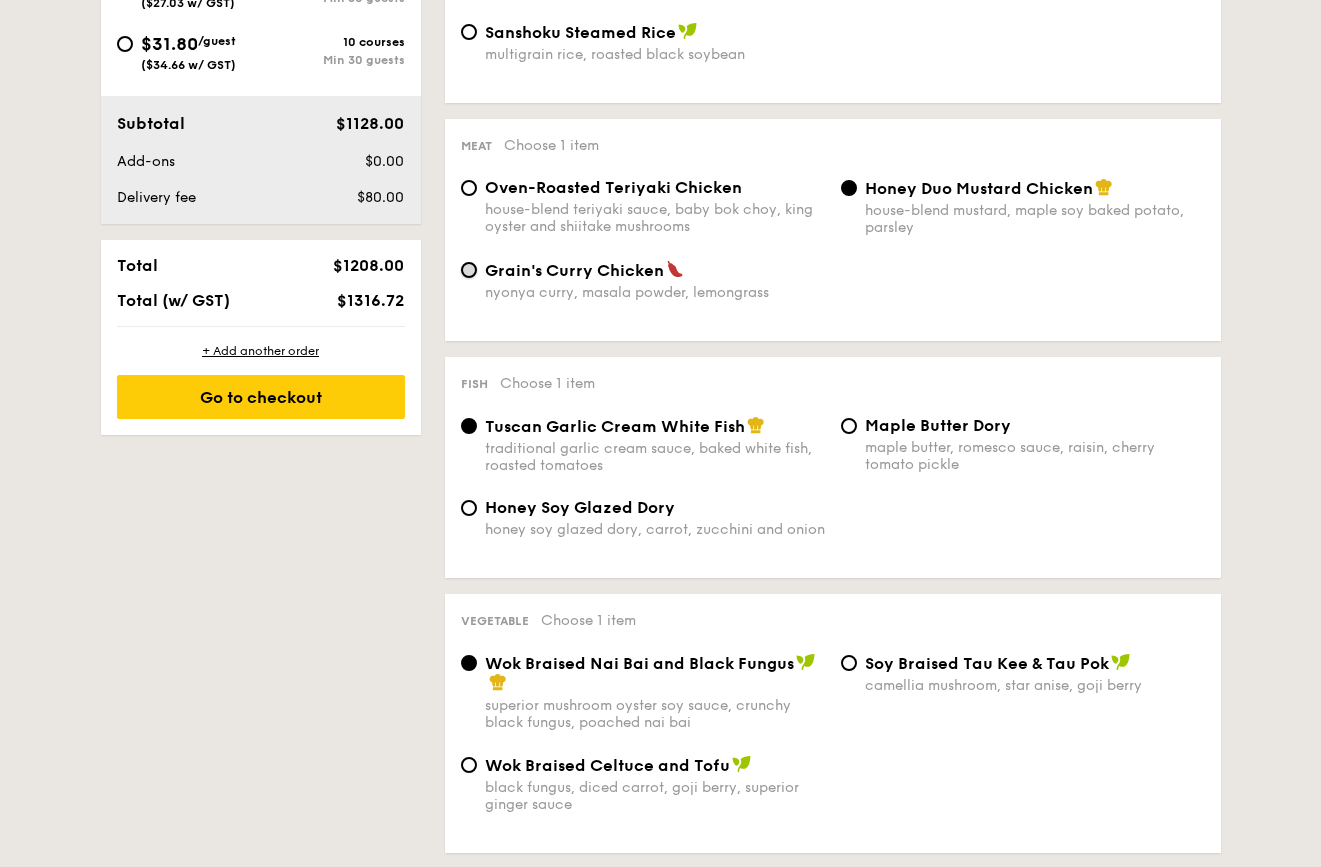 click on "Grain's Curry Chicken nyonya curry, masala powder, lemongrass" at bounding box center (469, 270) 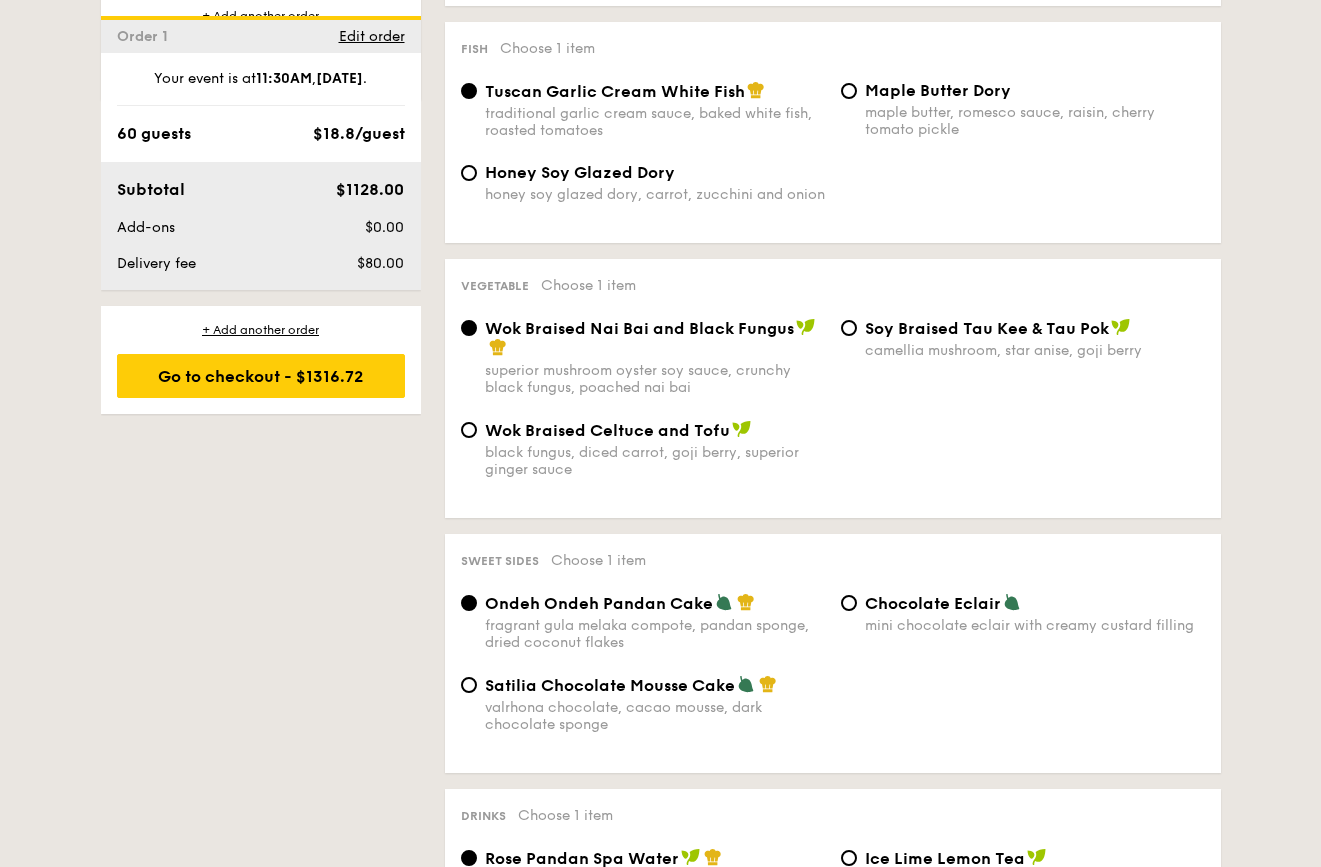 scroll, scrollTop: 1293, scrollLeft: 0, axis: vertical 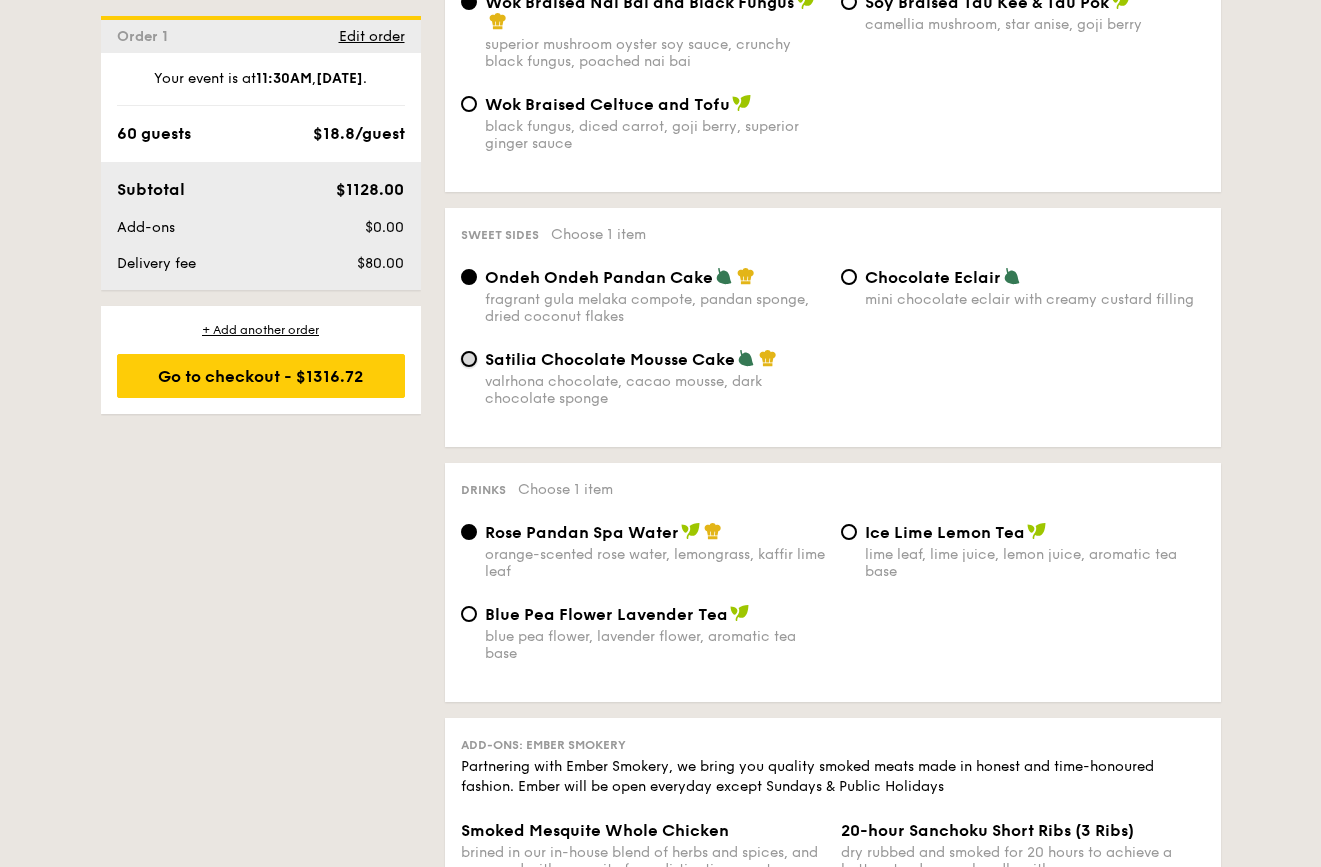 click on "Satilia Chocolate Mousse Cake valrhona chocolate, cacao mousse, dark chocolate sponge" at bounding box center [469, 359] 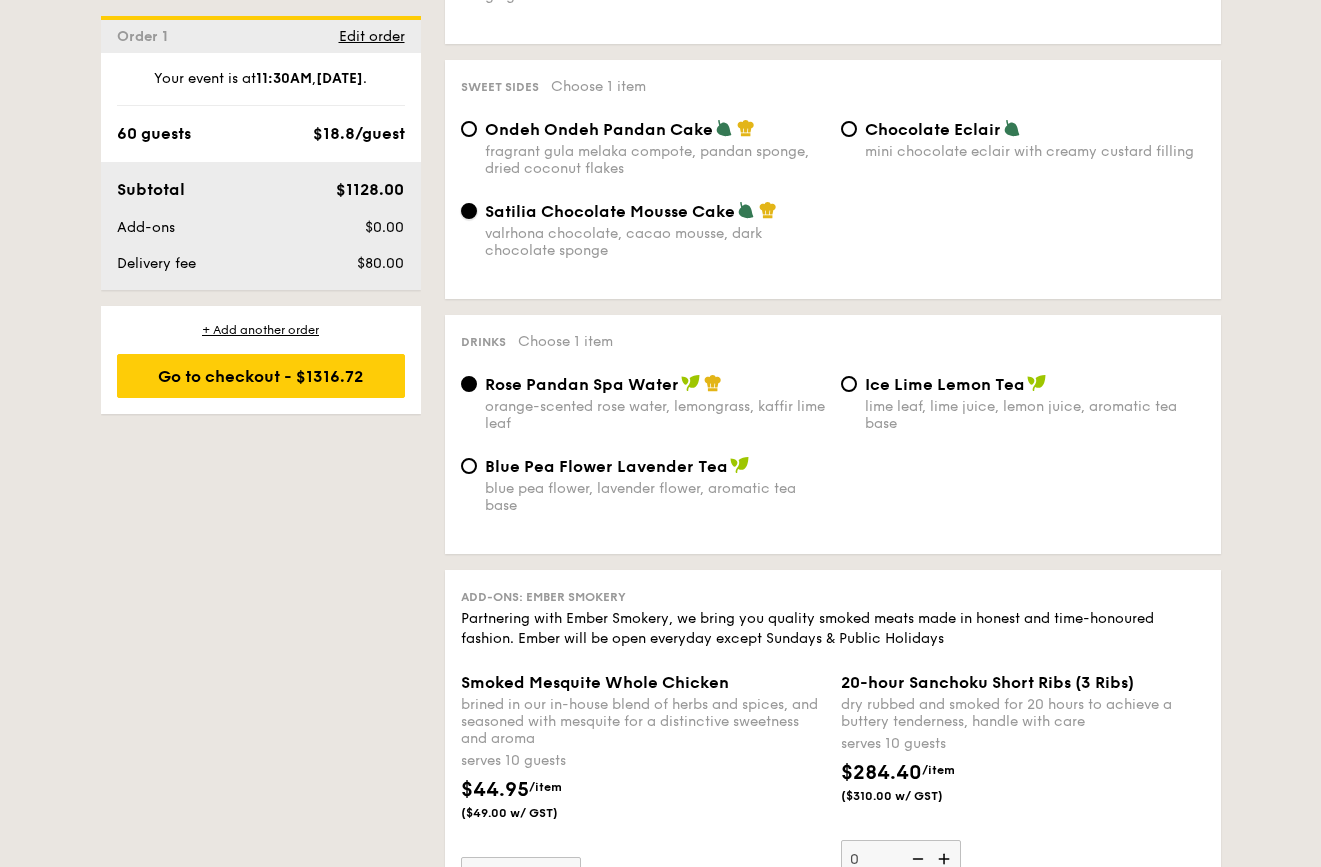 scroll, scrollTop: 1806, scrollLeft: 0, axis: vertical 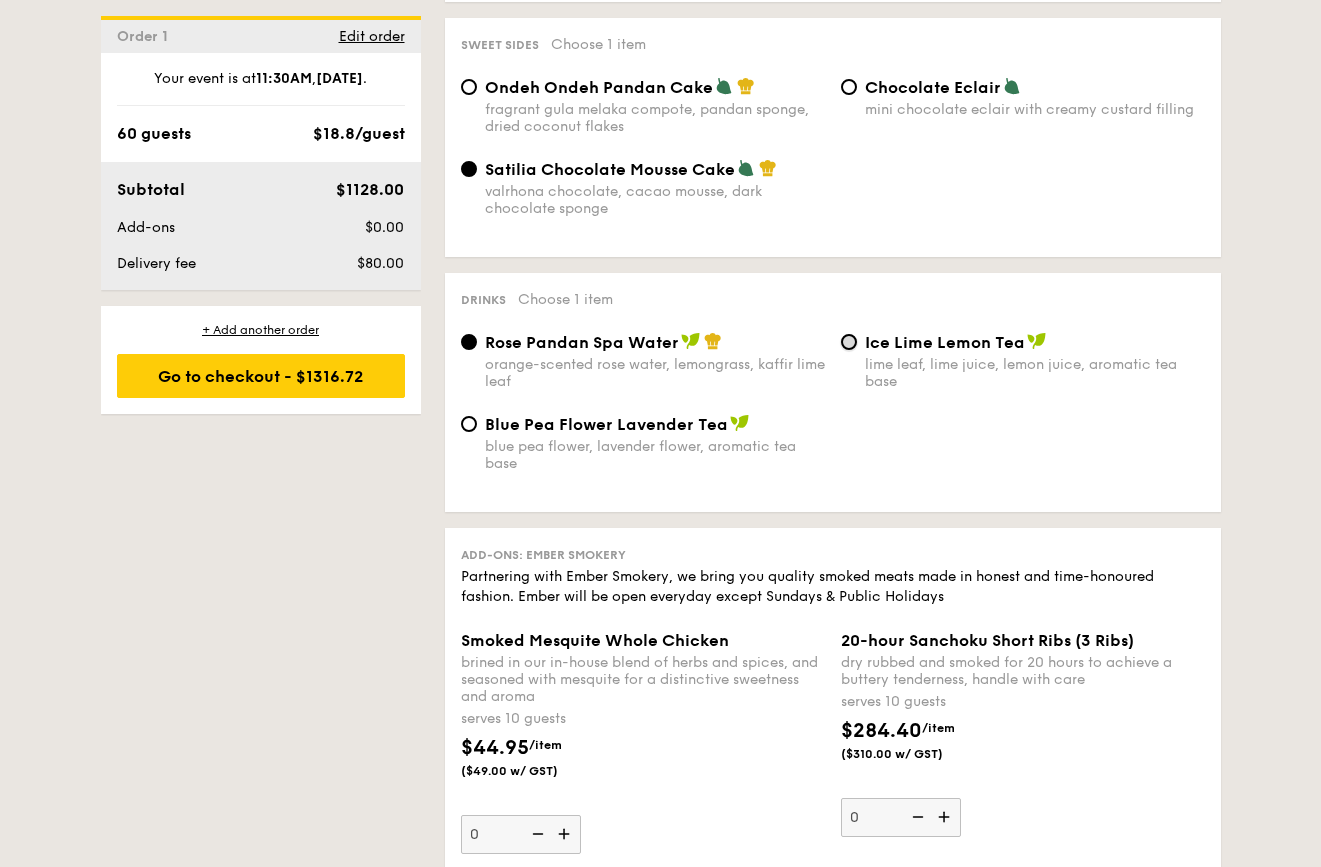 click on "Ice Lime Lemon Tea lime leaf, lime juice, lemon juice, aromatic tea base" at bounding box center (849, 342) 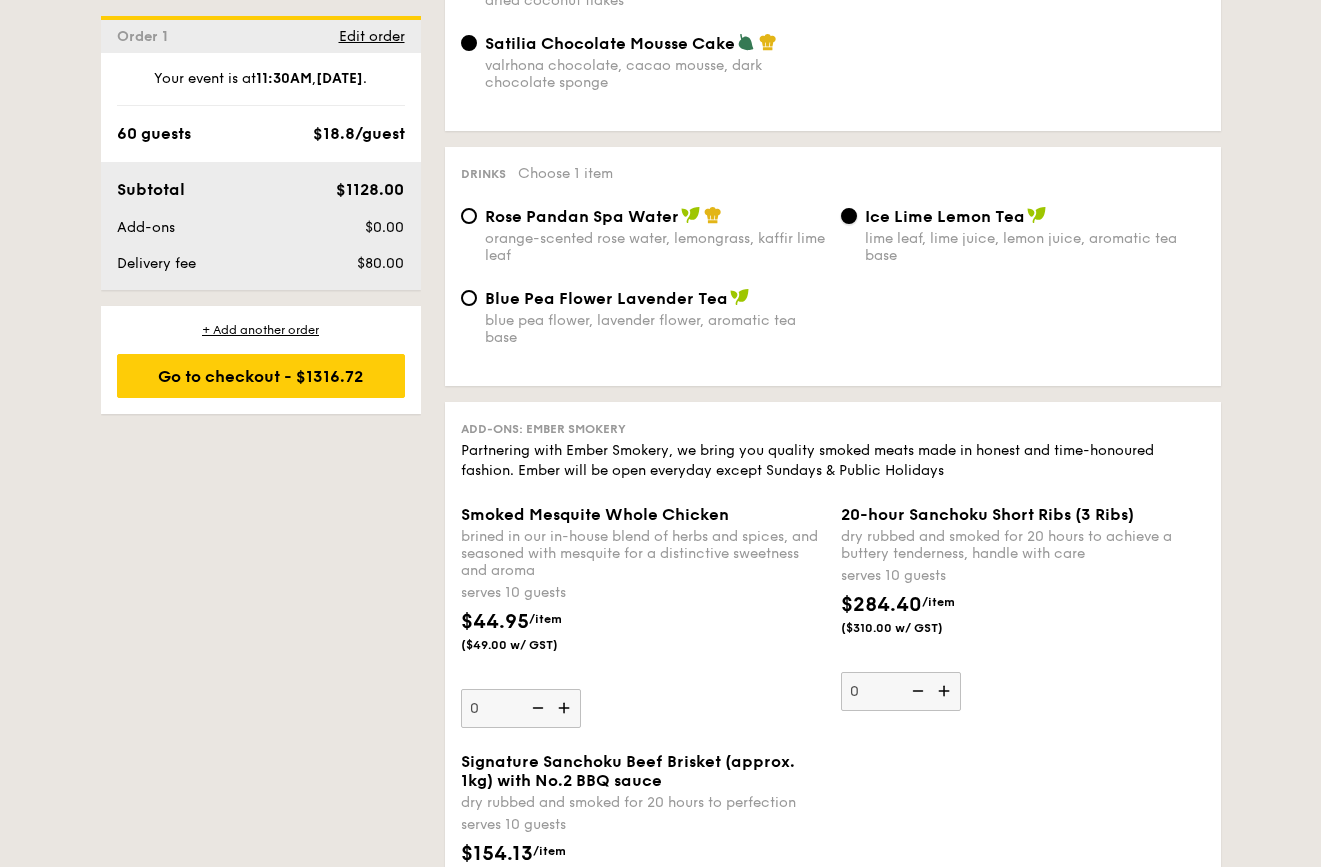 scroll, scrollTop: 2111, scrollLeft: 0, axis: vertical 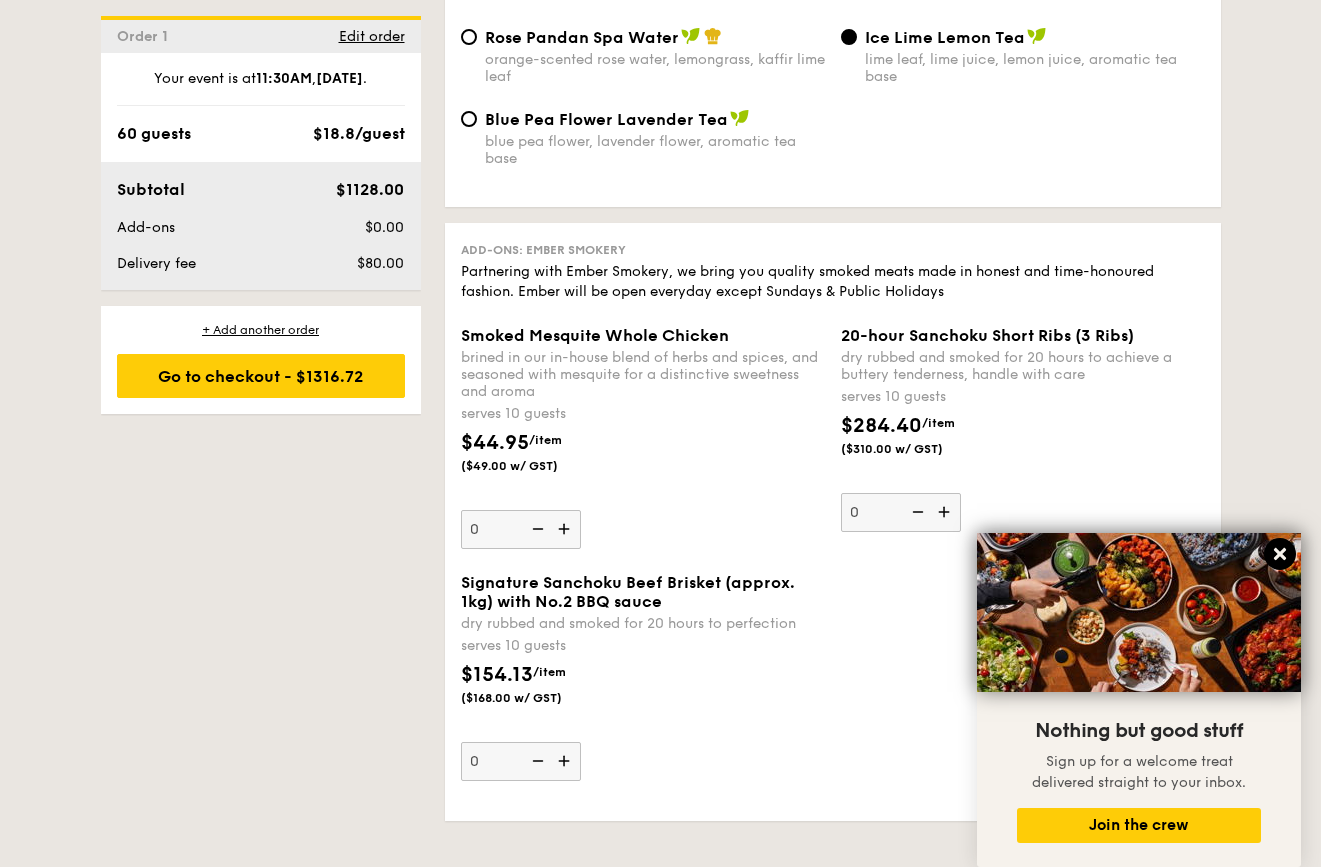click 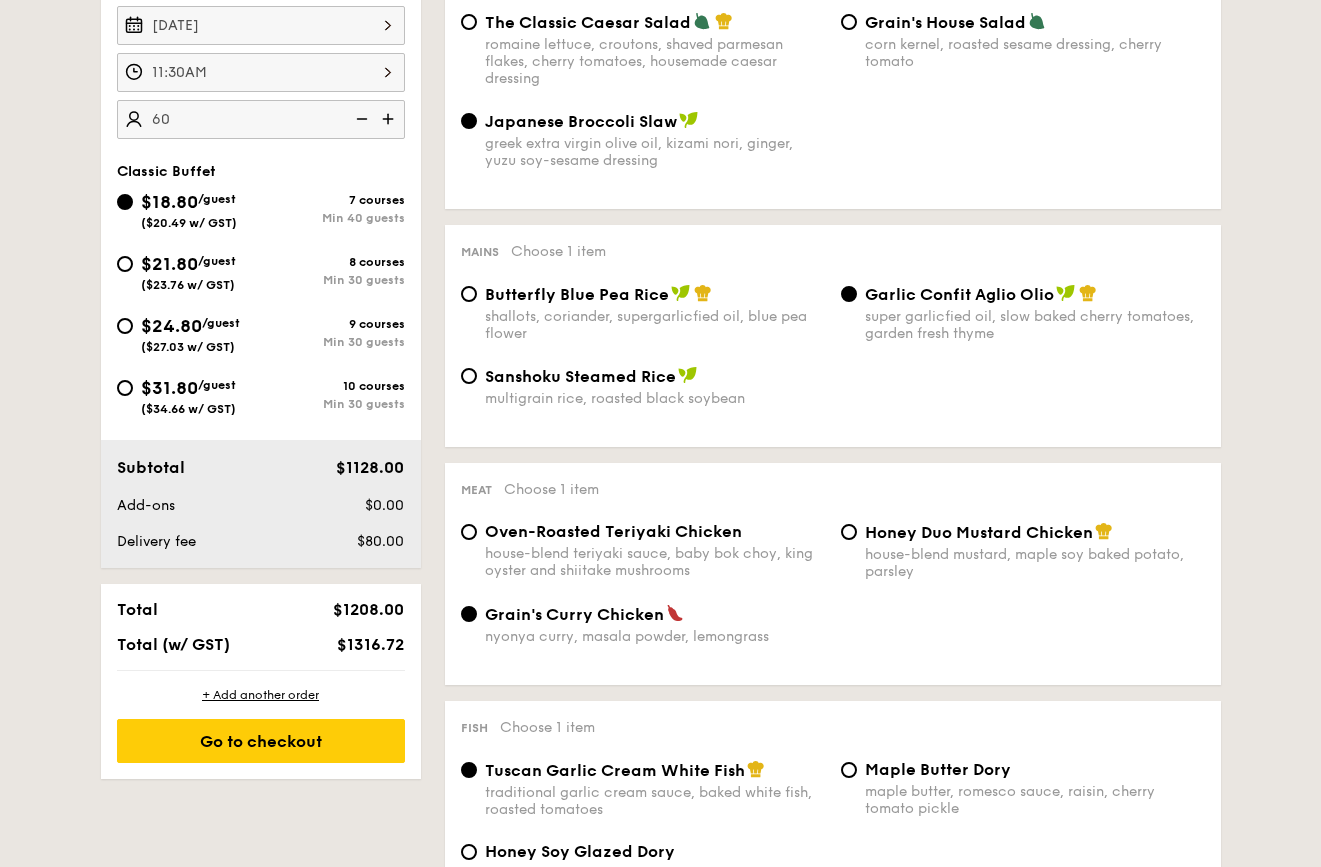 scroll, scrollTop: 594, scrollLeft: 0, axis: vertical 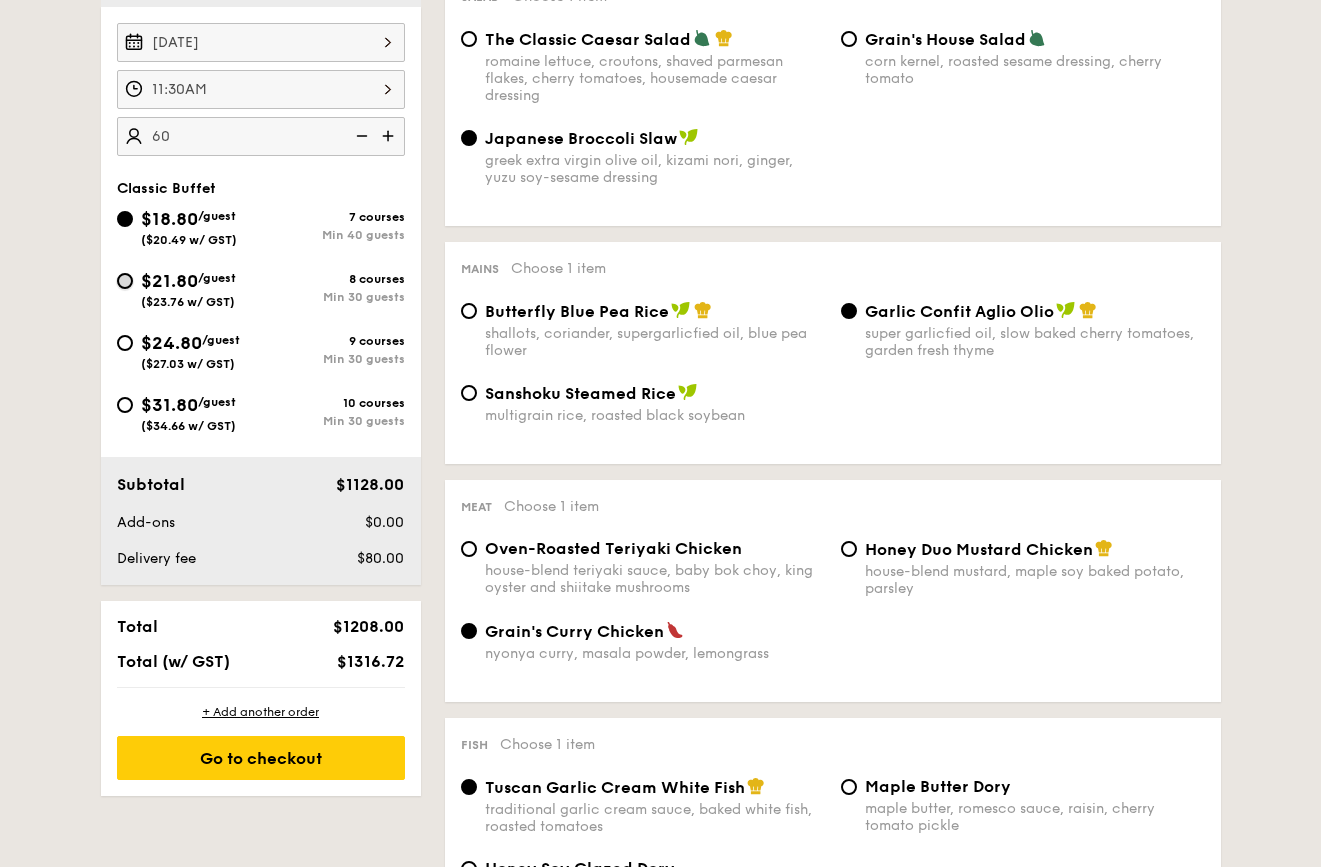 click on "$21.80
/guest
($23.76 w/ GST)
8 courses
Min 30 guests" at bounding box center [125, 281] 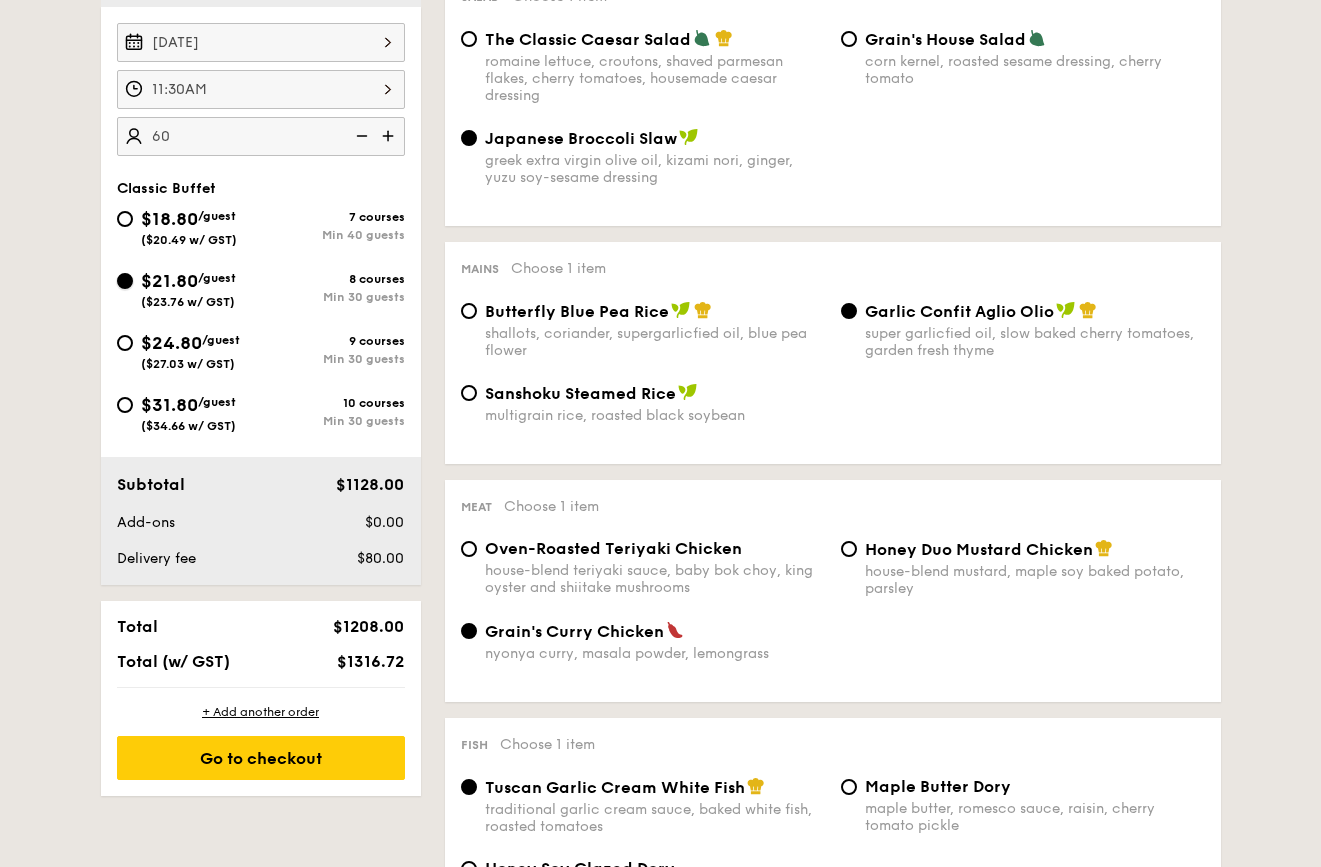 radio on "true" 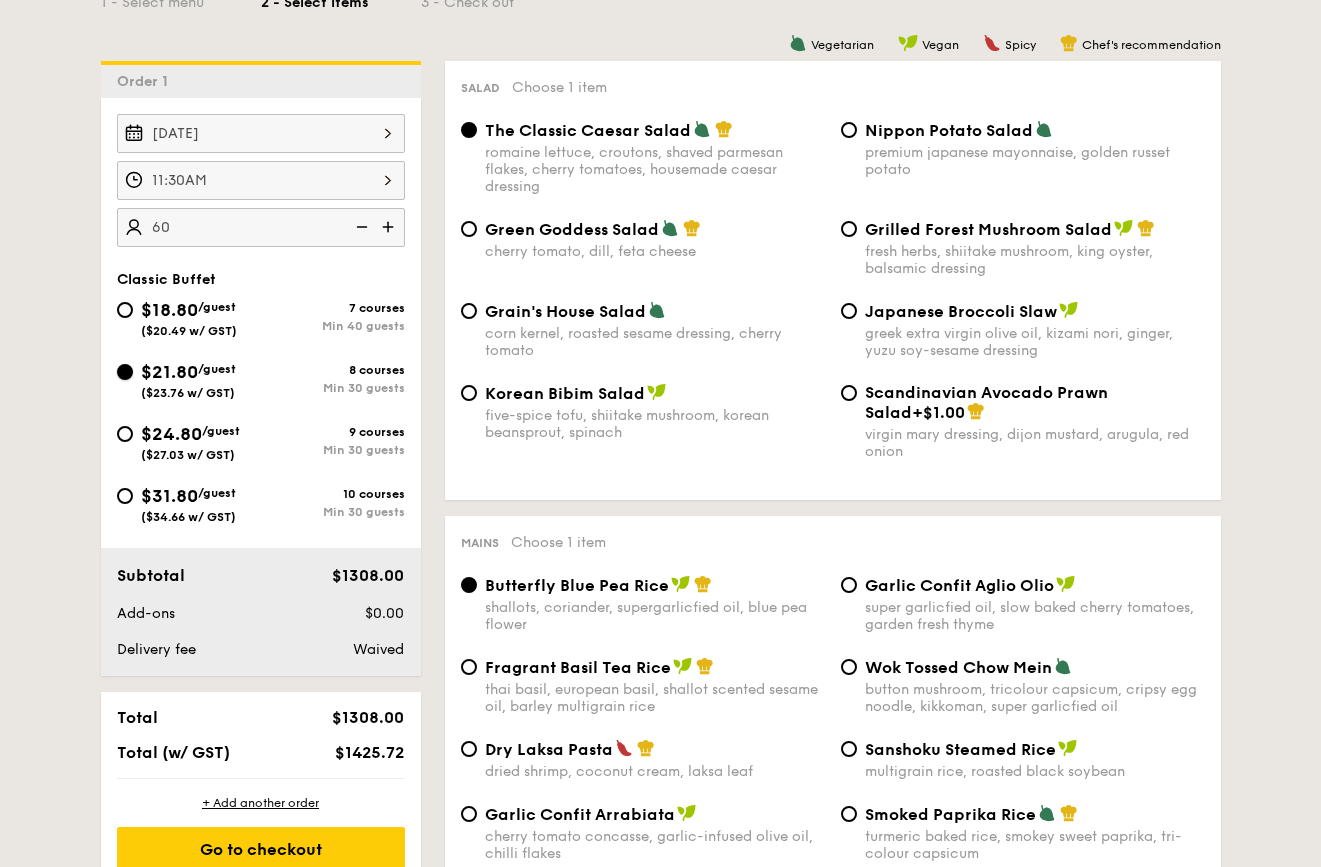 scroll, scrollTop: 407, scrollLeft: 0, axis: vertical 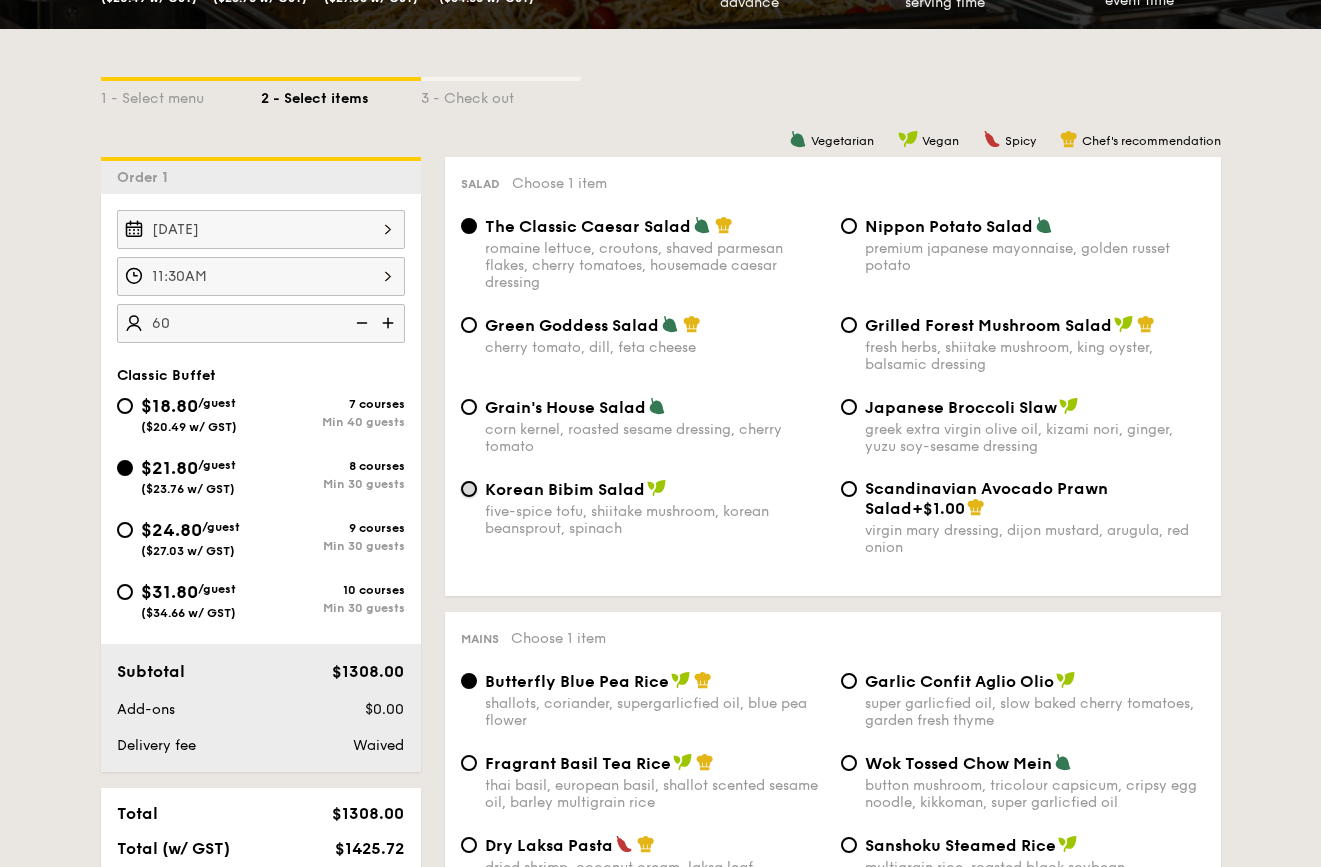 click on "Korean Bibim Salad five-spice tofu, shiitake mushroom, korean beansprout, spinach" at bounding box center (469, 489) 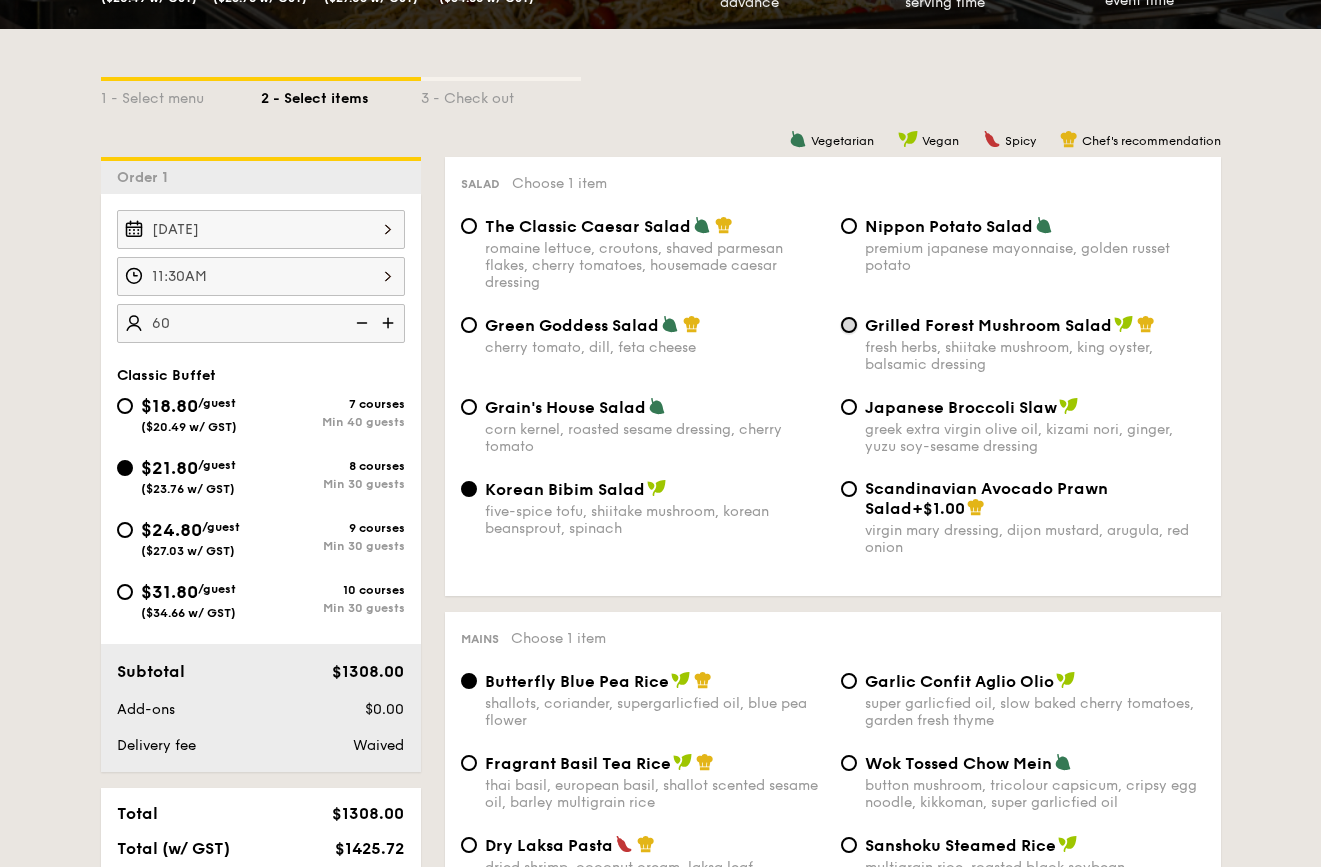 click on "Grilled Forest Mushroom Salad fresh herbs, shiitake mushroom, king oyster, balsamic dressing" at bounding box center (849, 325) 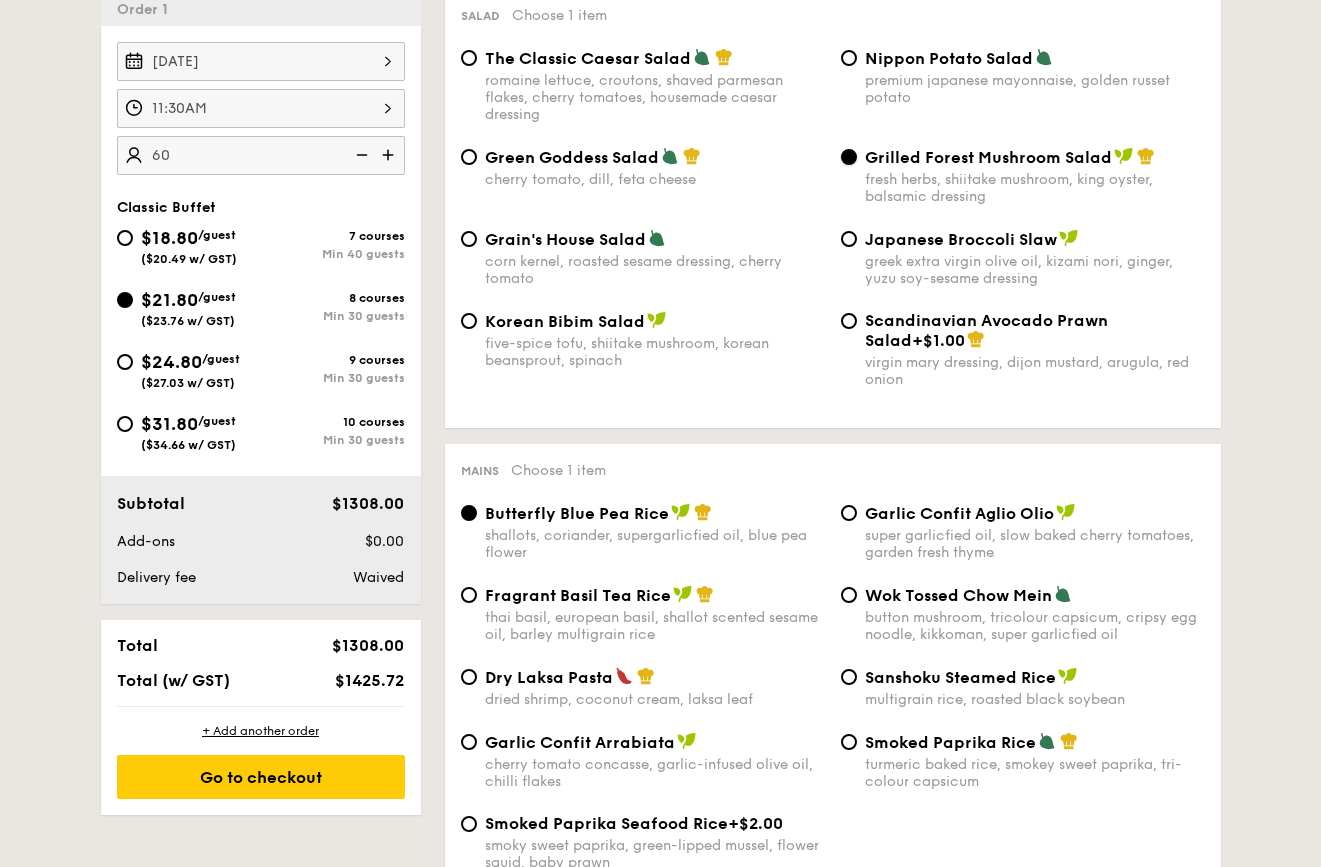 scroll, scrollTop: 551, scrollLeft: 0, axis: vertical 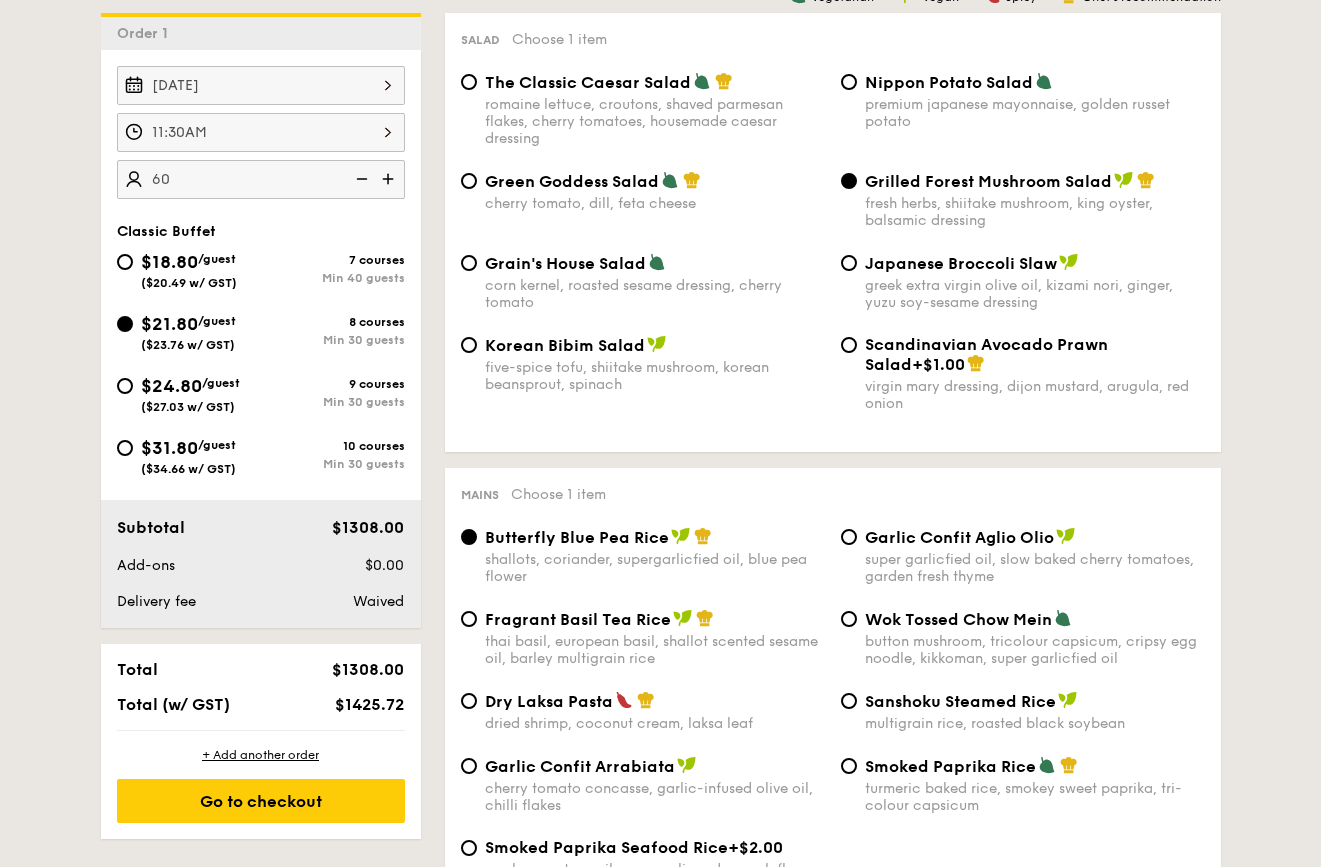 click at bounding box center [360, 179] 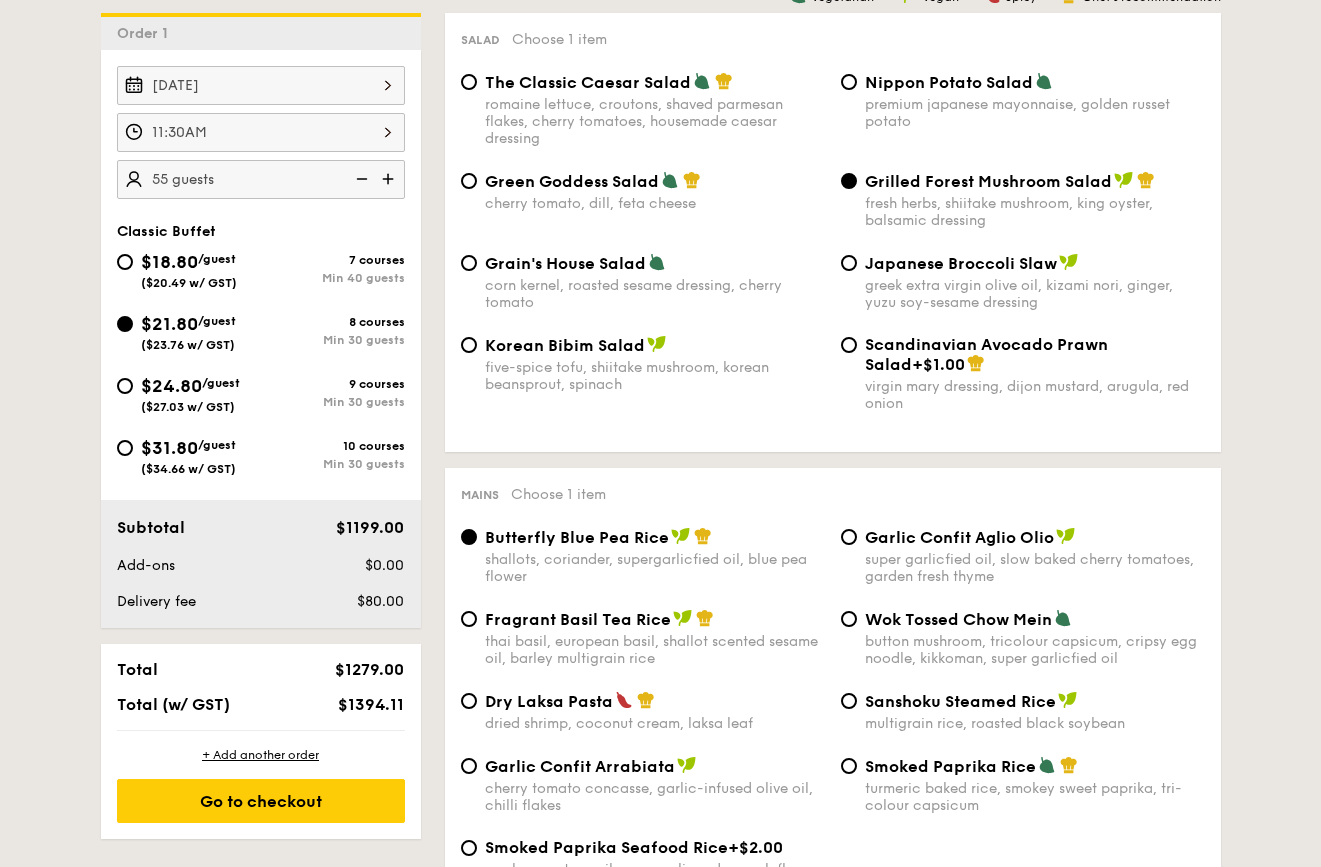 click at bounding box center (360, 179) 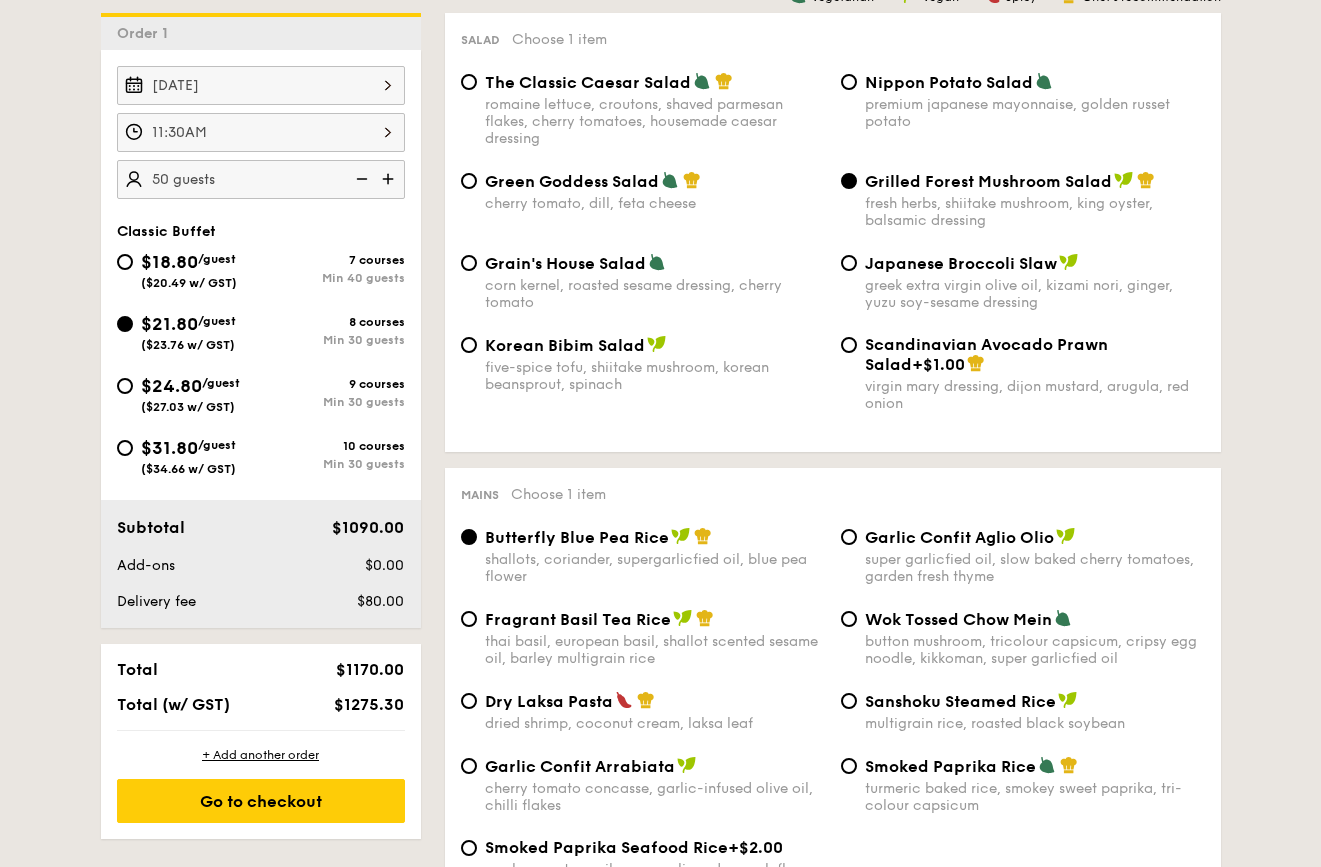click at bounding box center [360, 179] 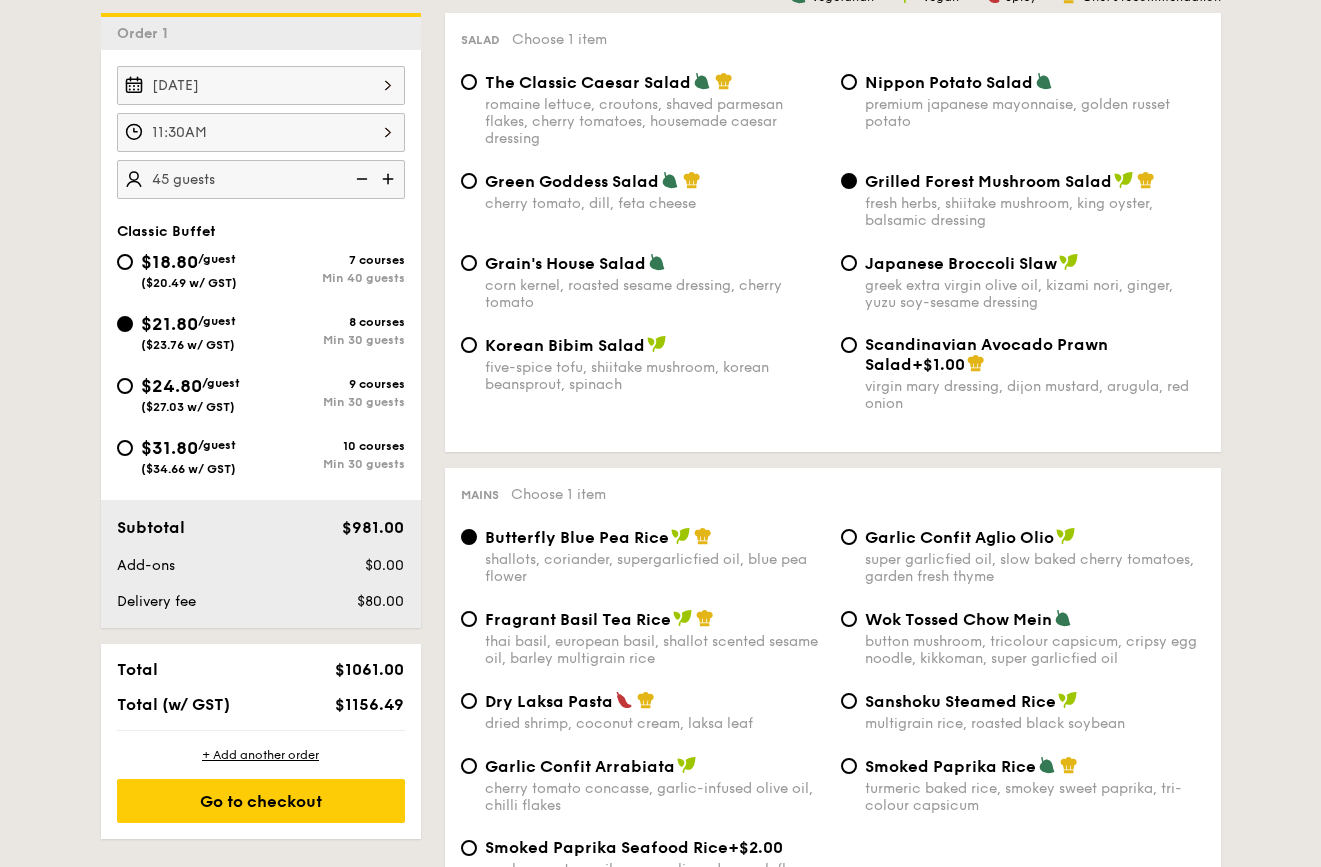 click at bounding box center [390, 179] 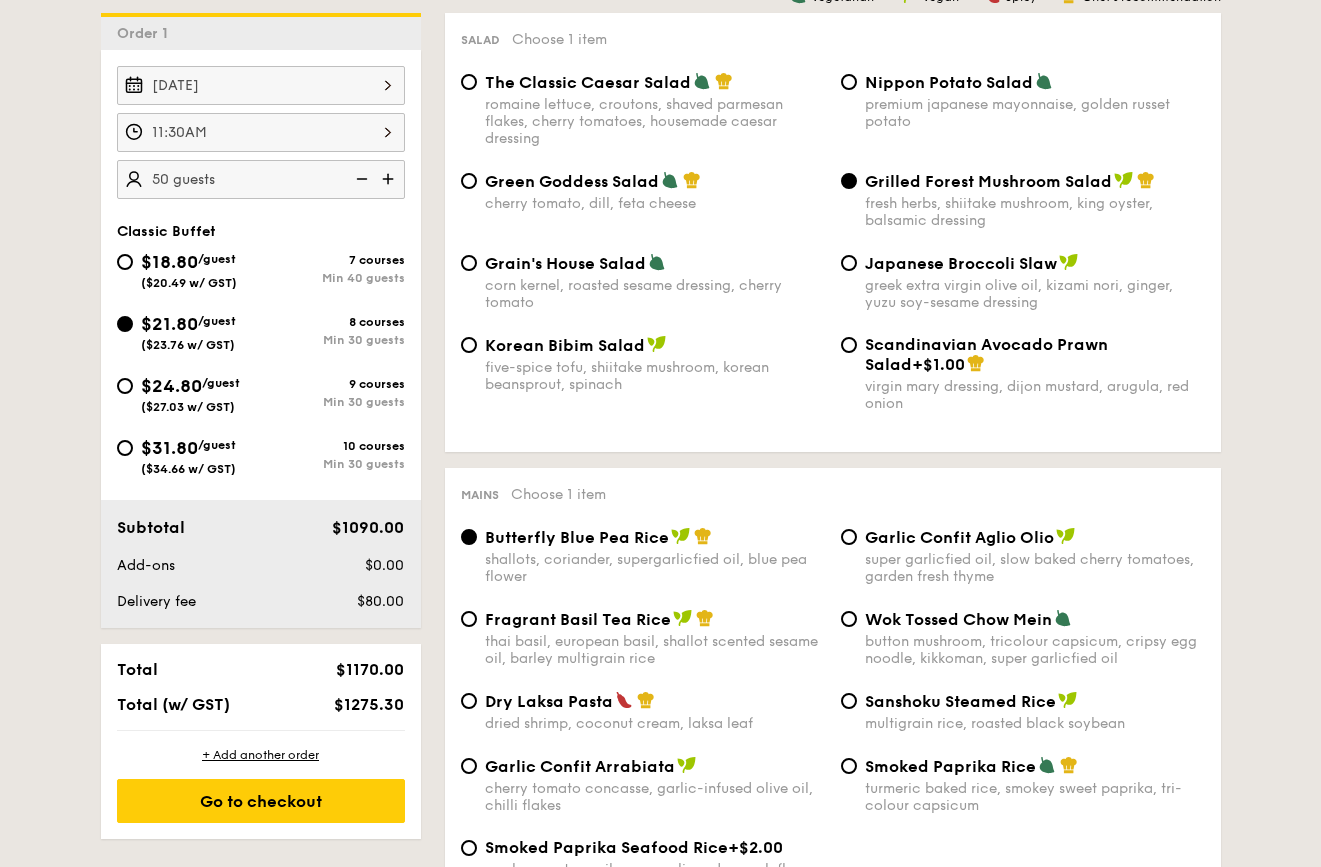 click at bounding box center [390, 179] 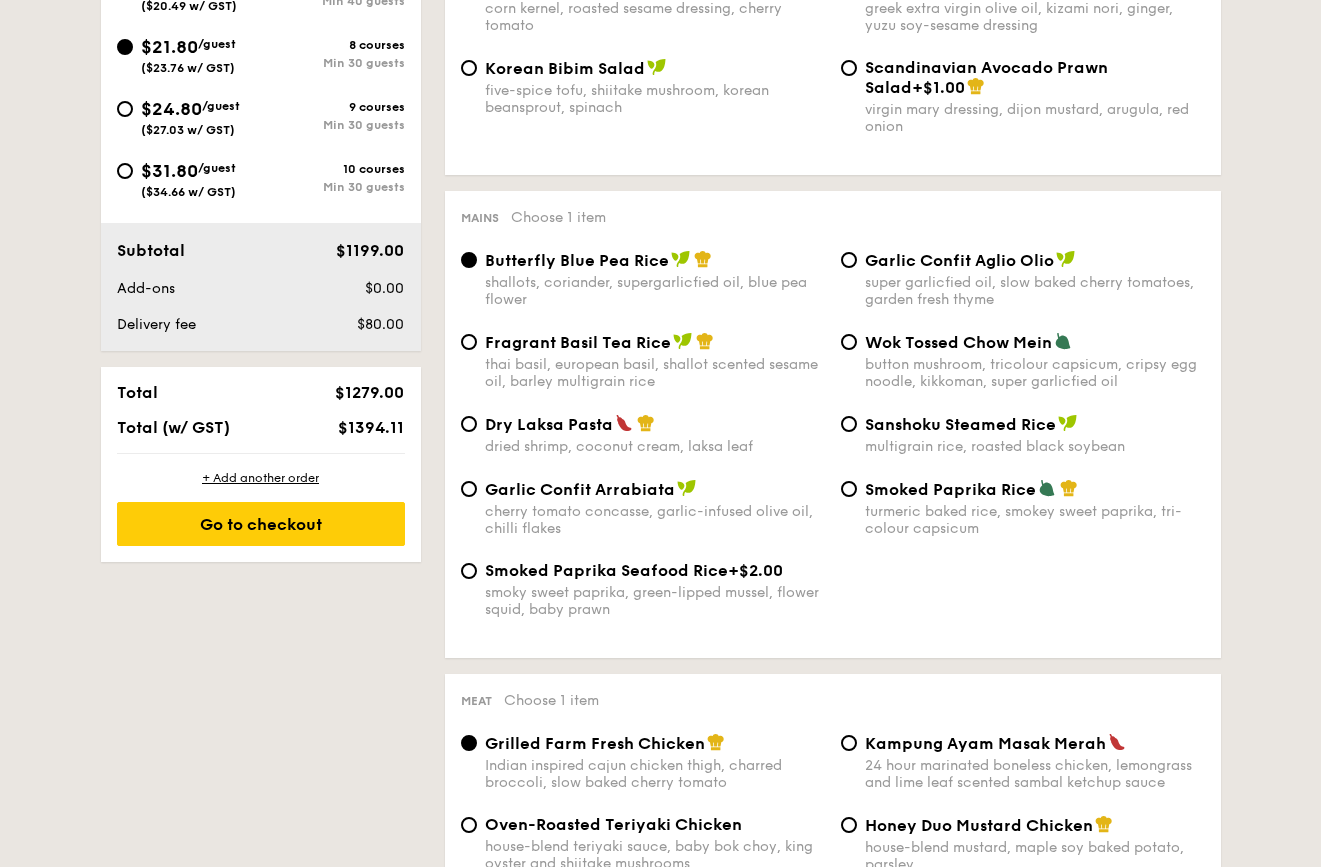 scroll, scrollTop: 892, scrollLeft: 0, axis: vertical 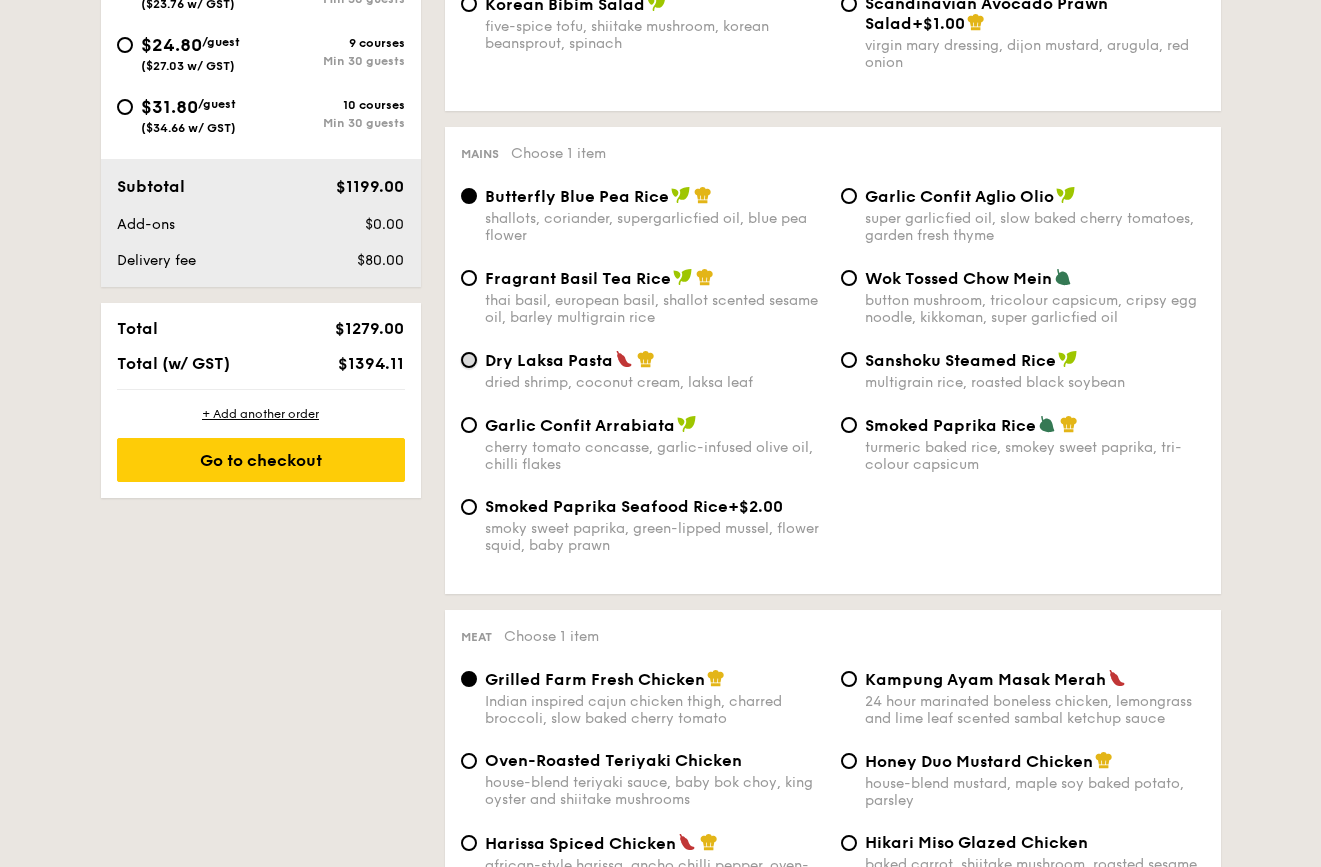 click on "Dry Laksa Pasta dried shrimp, coconut cream, laksa leaf" at bounding box center (469, 360) 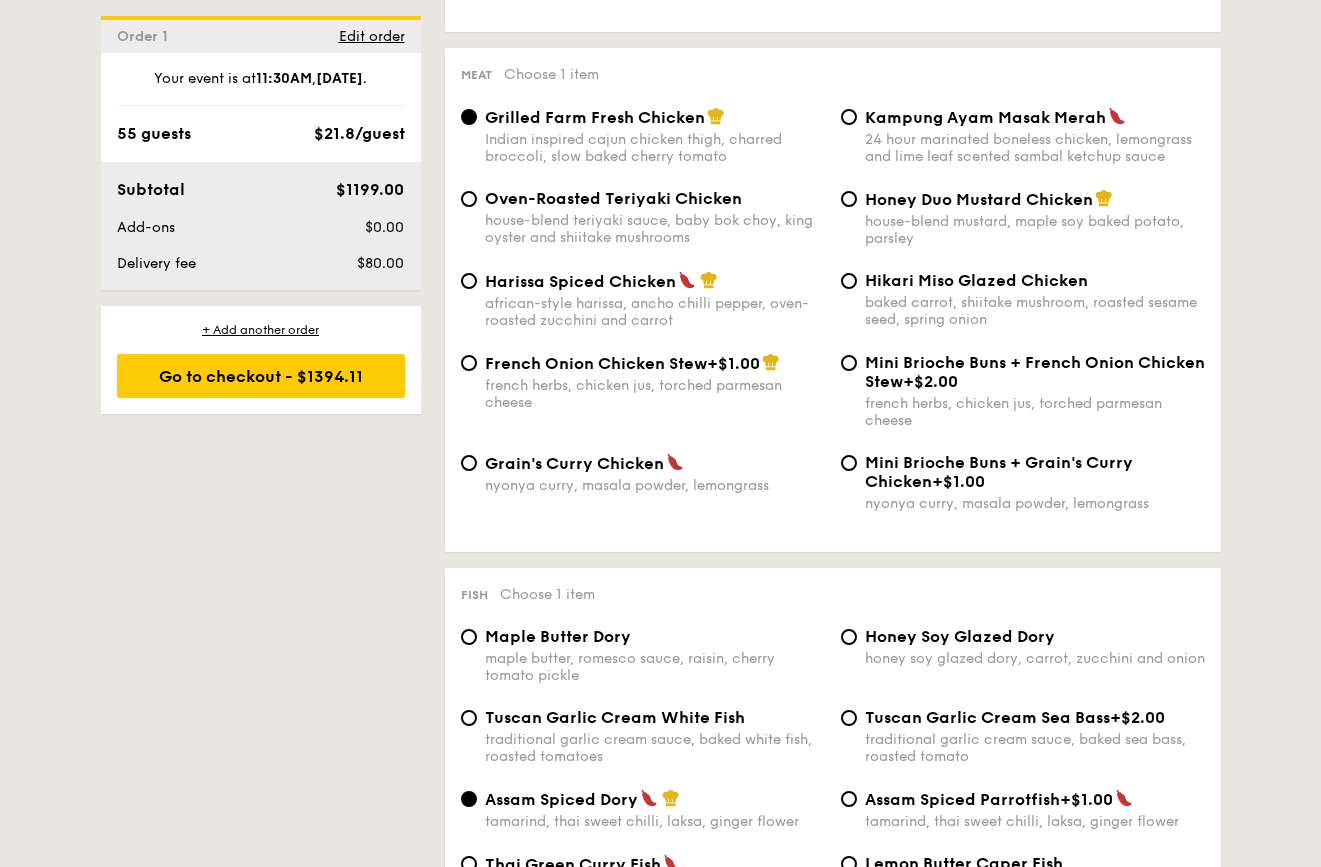 scroll, scrollTop: 1494, scrollLeft: 0, axis: vertical 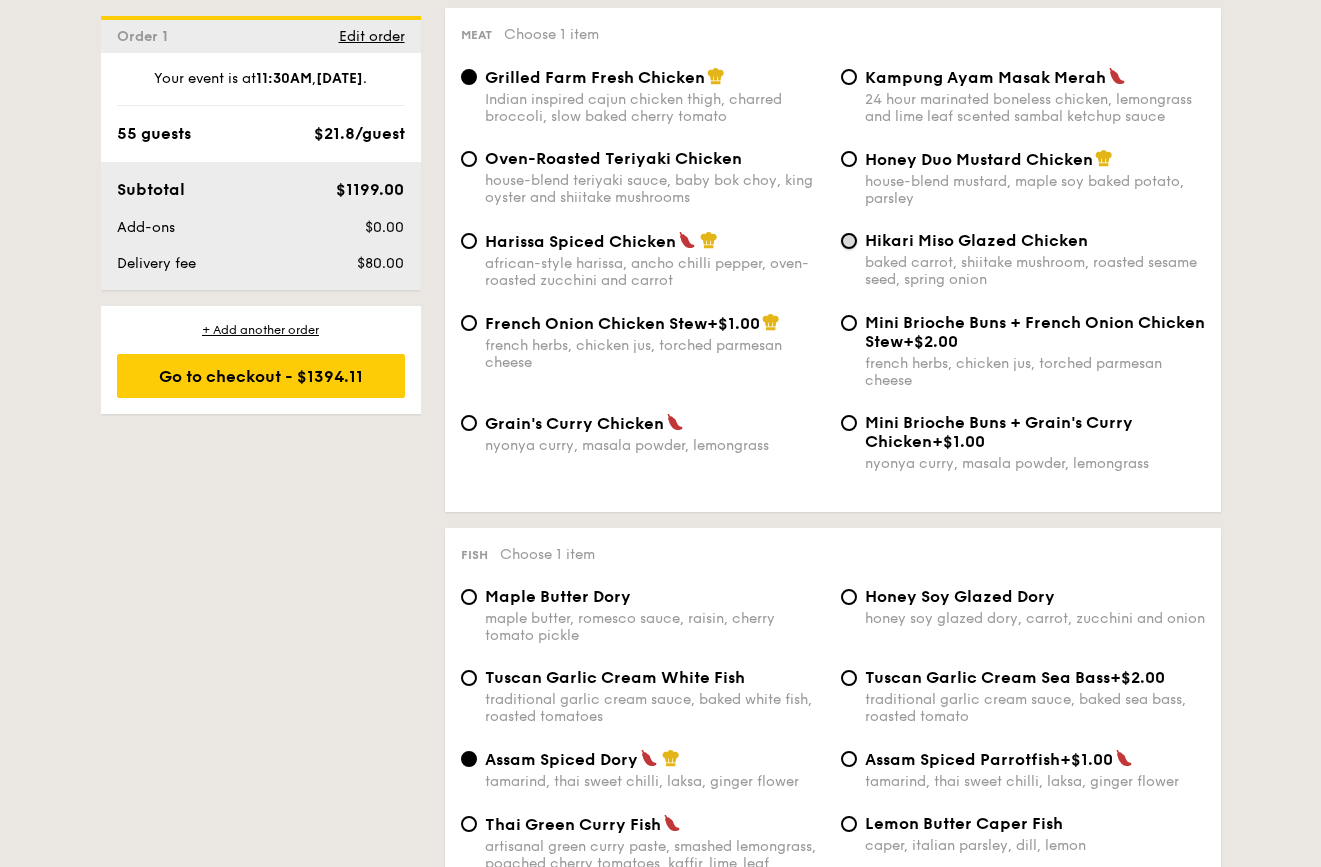 click on "Hikari Miso Glazed Chicken baked carrot, shiitake mushroom, roasted sesame seed, spring onion" at bounding box center (849, 241) 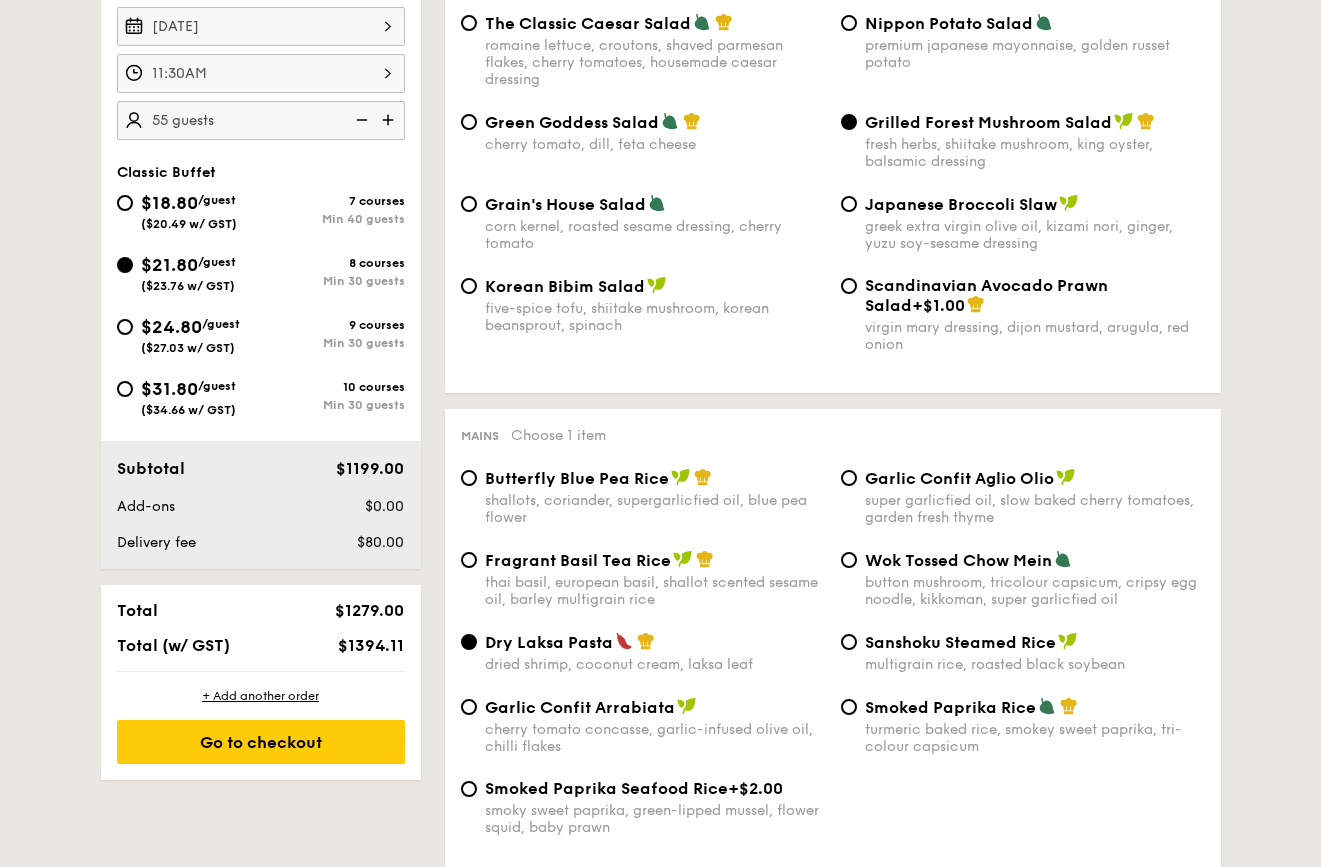 scroll, scrollTop: 564, scrollLeft: 0, axis: vertical 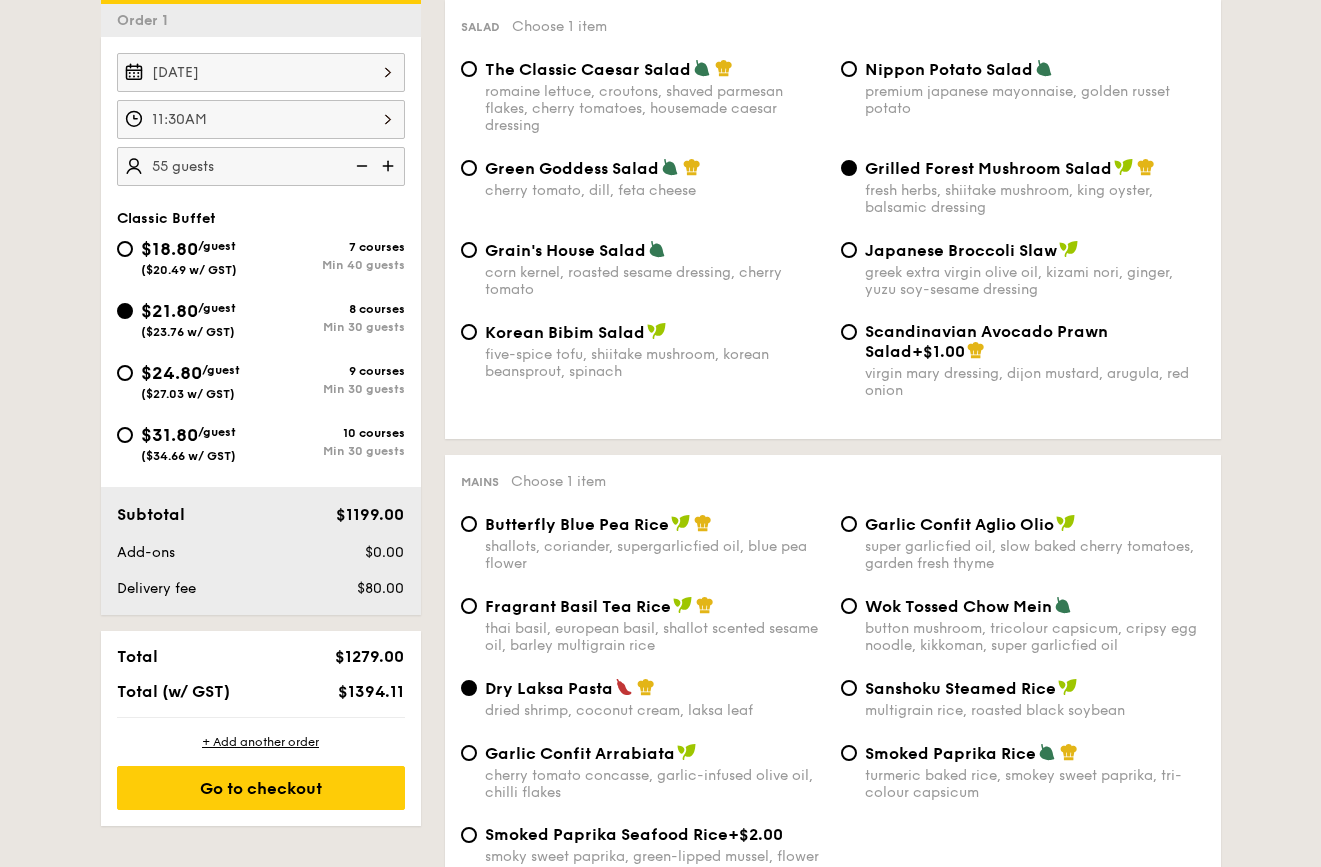 click on "1 - Select menu
2 - Select items
3 - Check out
Order 1
[DATE]        11:30AM      55 guests
Classic Buffet
$18.80
/guest
($20.49 w/ GST)
7 courses
Min 40 guests
$21.80
/guest
($23.76 w/ GST)
8 courses
Min 30 guests
$24.80
/guest
($27.03 w/ GST)
9 courses
Min 30 guests
$31.80
/guest
($34.66 w/ GST)
10 courses
Min 30 guests
Subtotal
$1199.00
Add-ons
$0.00
Delivery fee
$80.00
Total
$1279.00
Total (w/ GST)
$1394.11
+ Add another order
Go to checkout
11:30AM ,  . 0 0" at bounding box center [660, 2100] 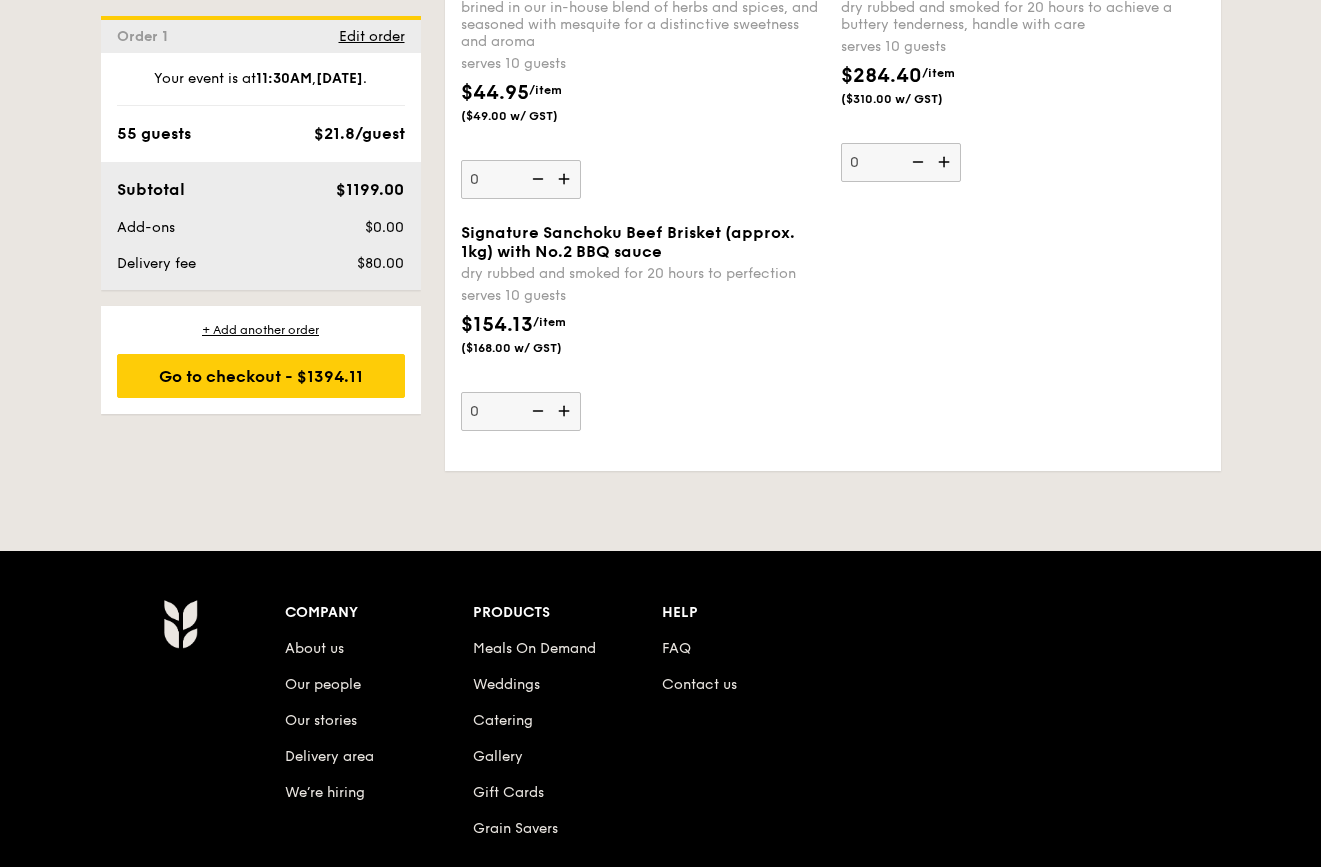 scroll, scrollTop: 4422, scrollLeft: 0, axis: vertical 